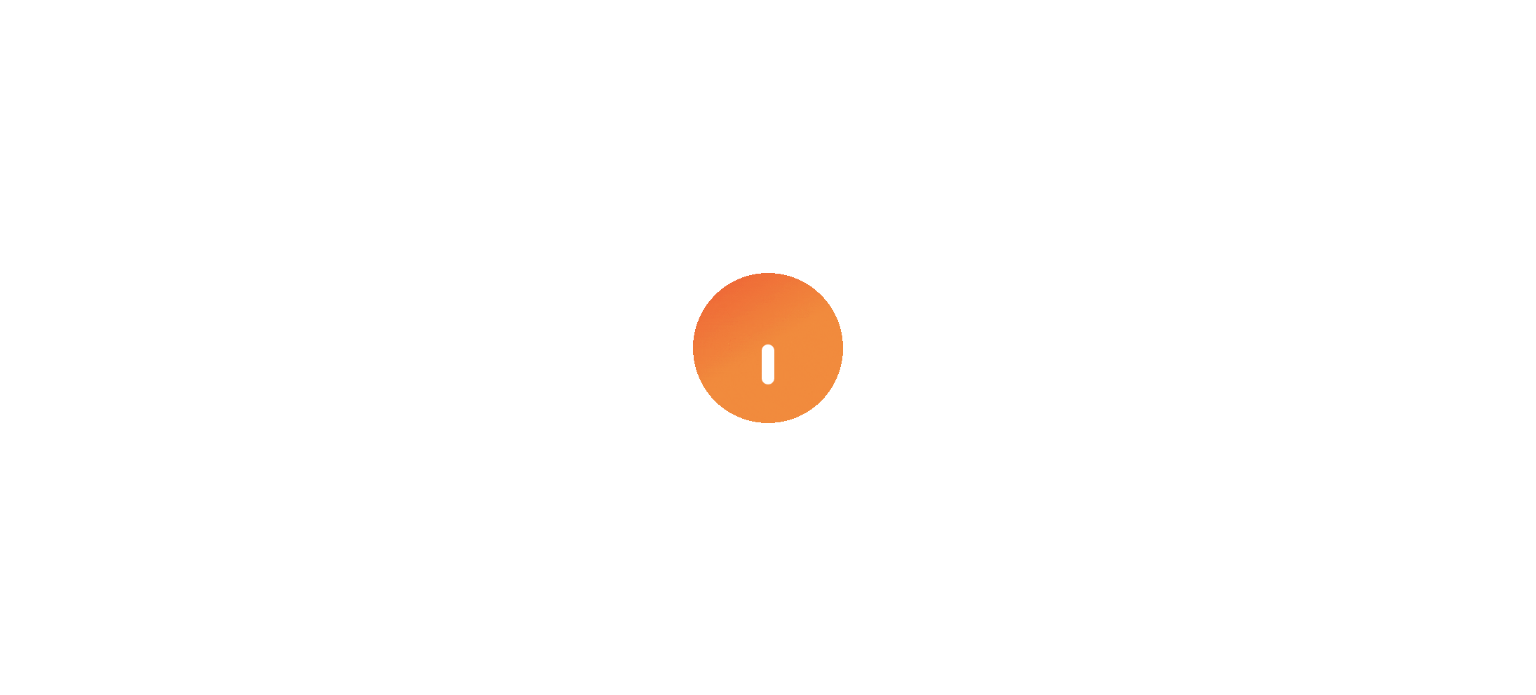 scroll, scrollTop: 0, scrollLeft: 0, axis: both 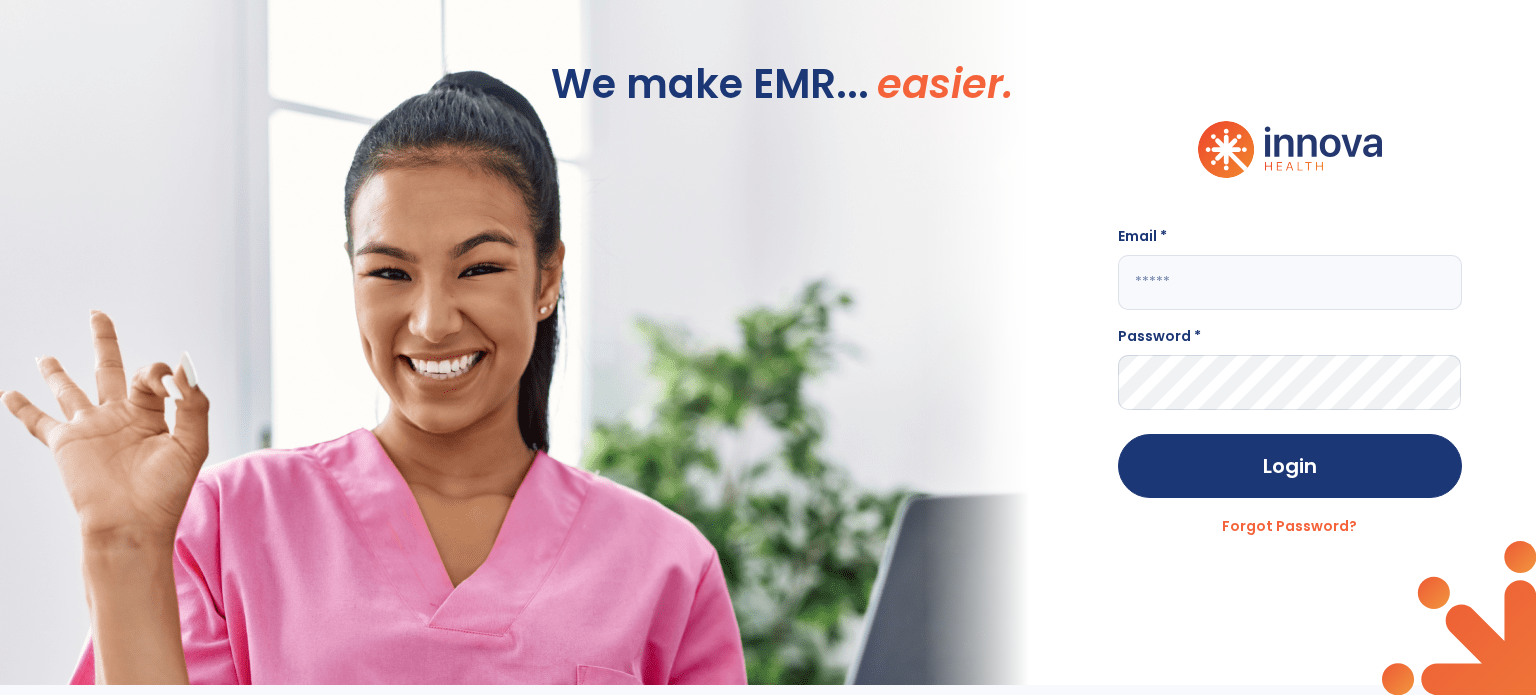 click 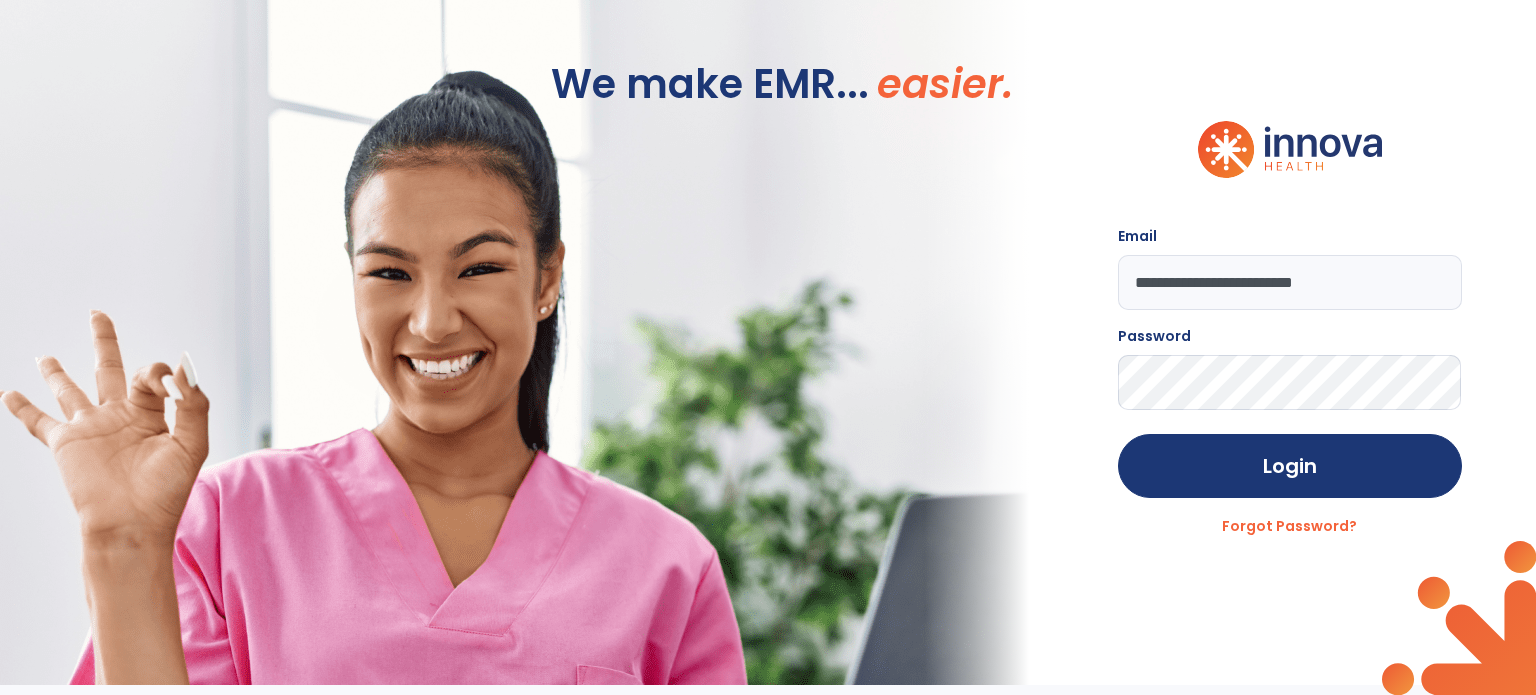click on "Login" 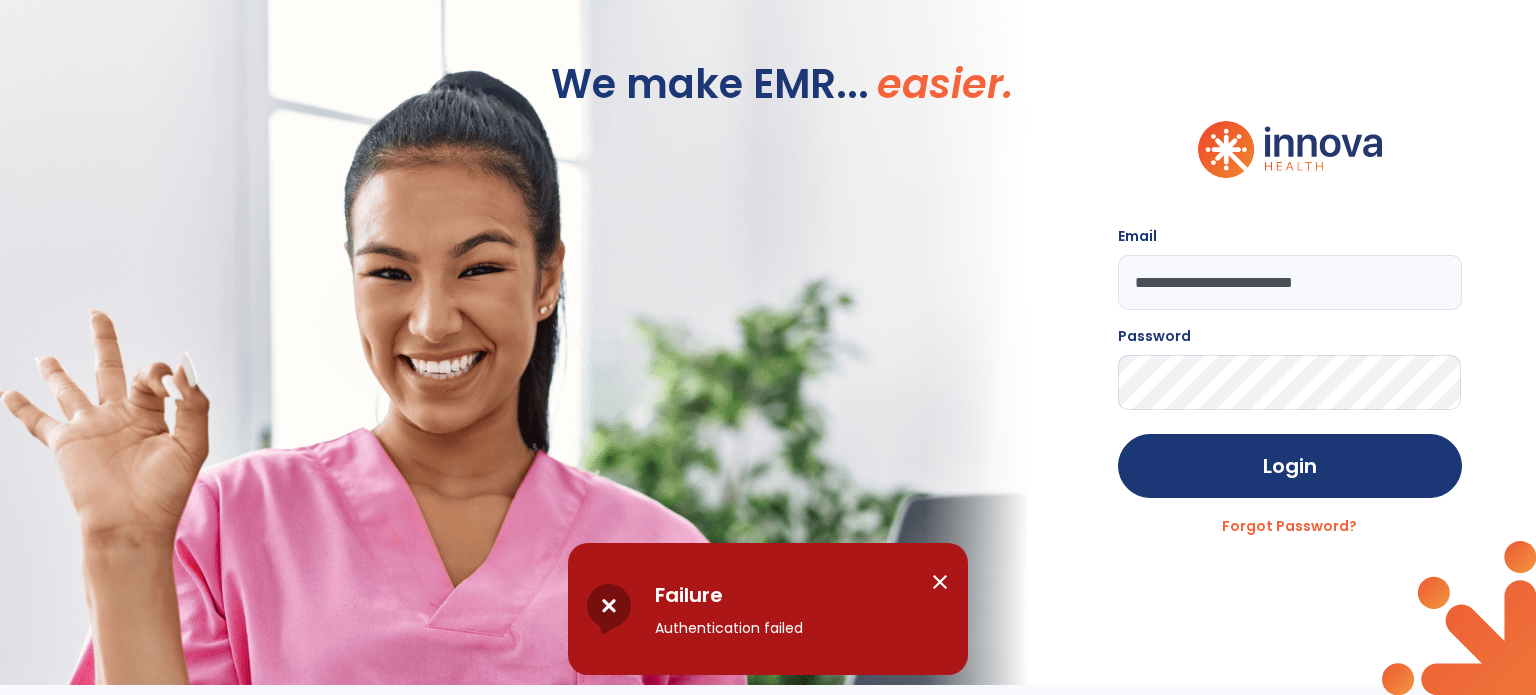 click on "**********" 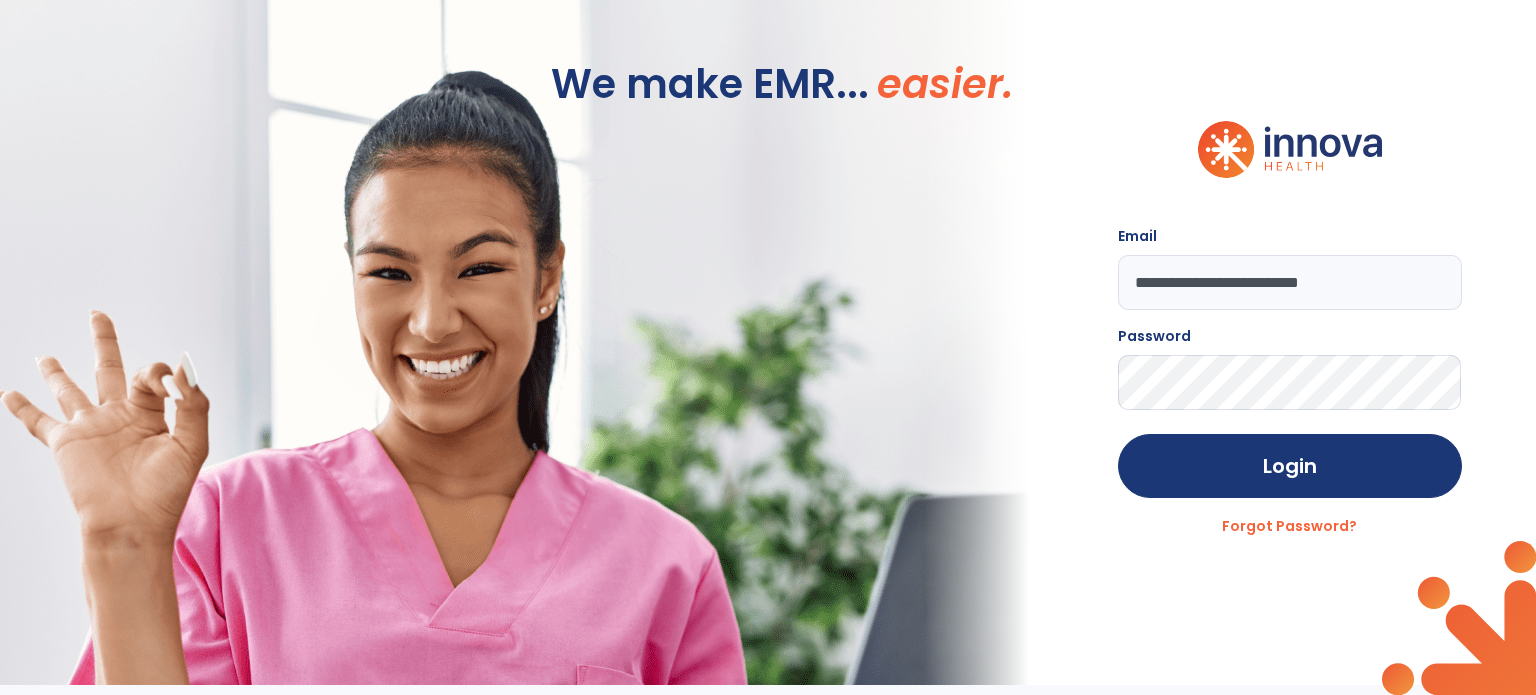 type on "**********" 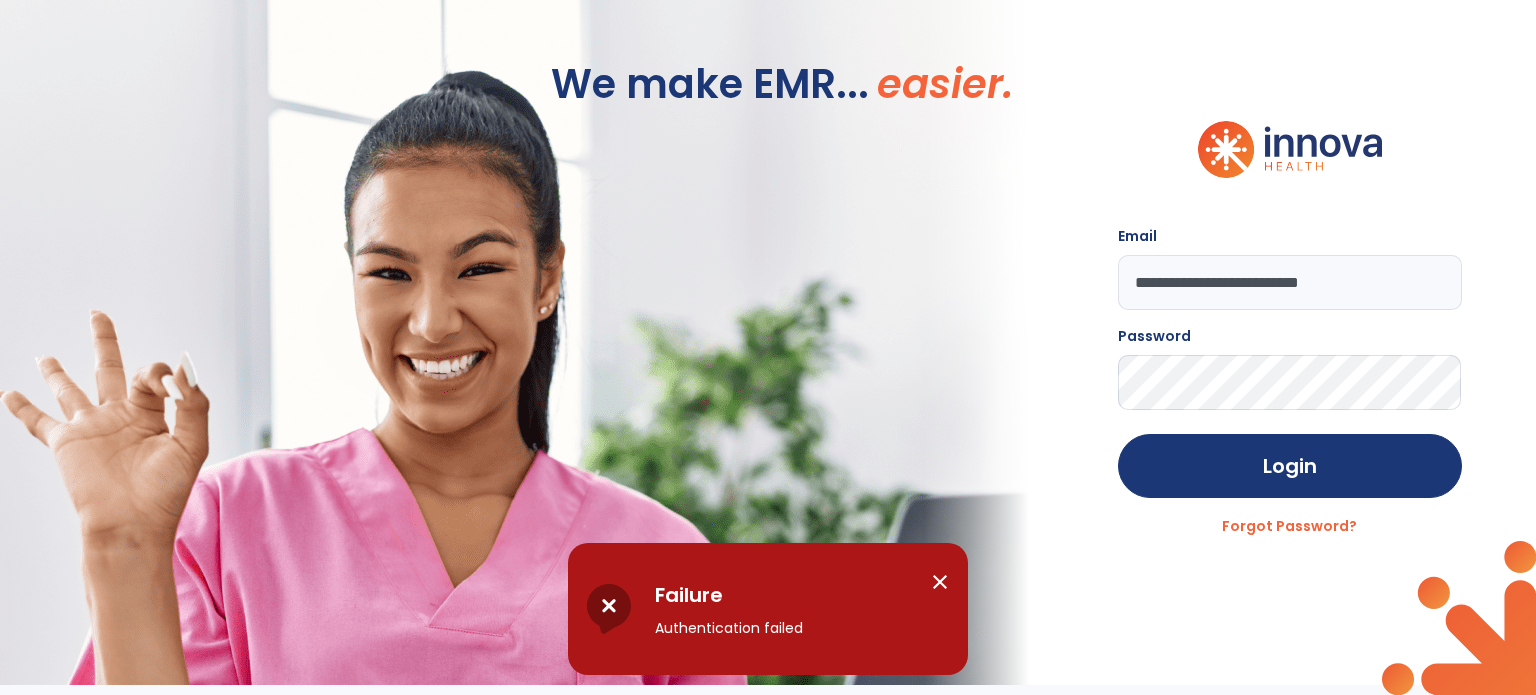 click on "**********" 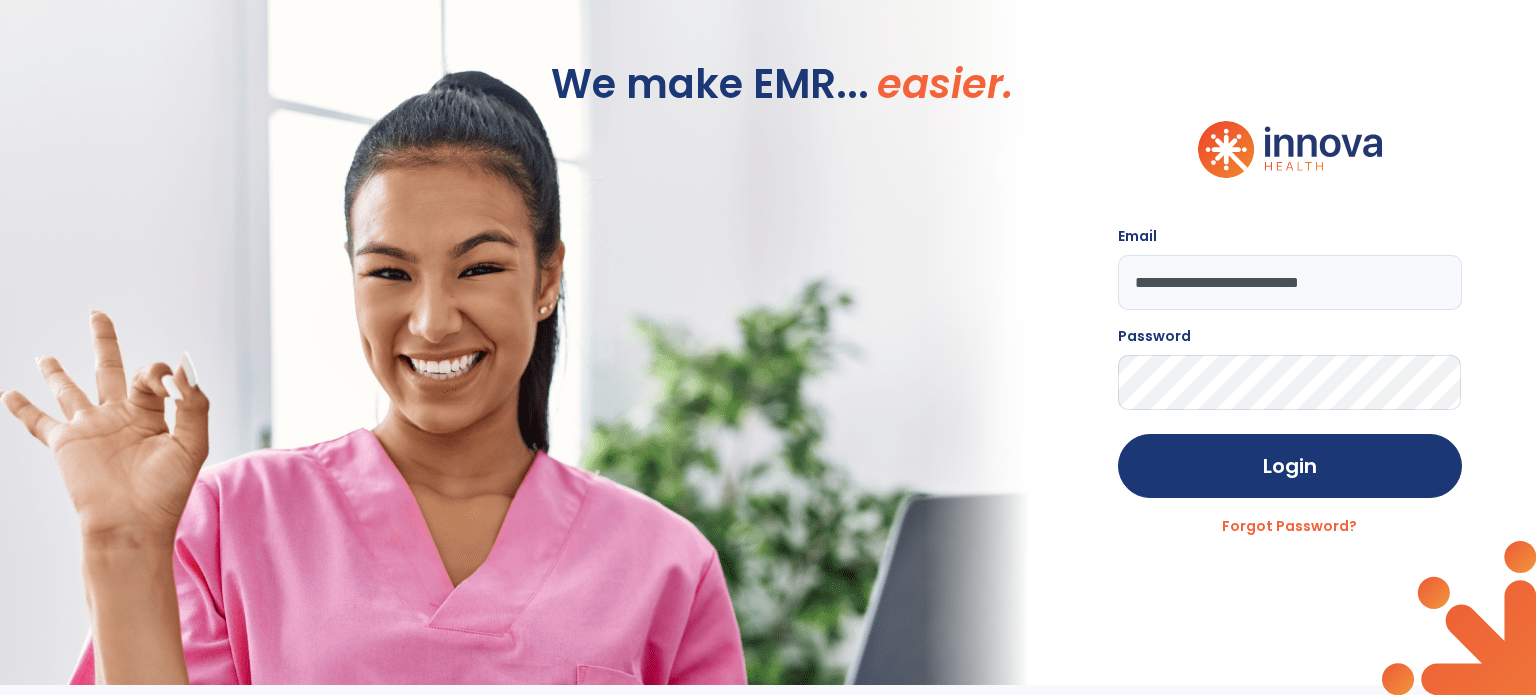click on "Login" 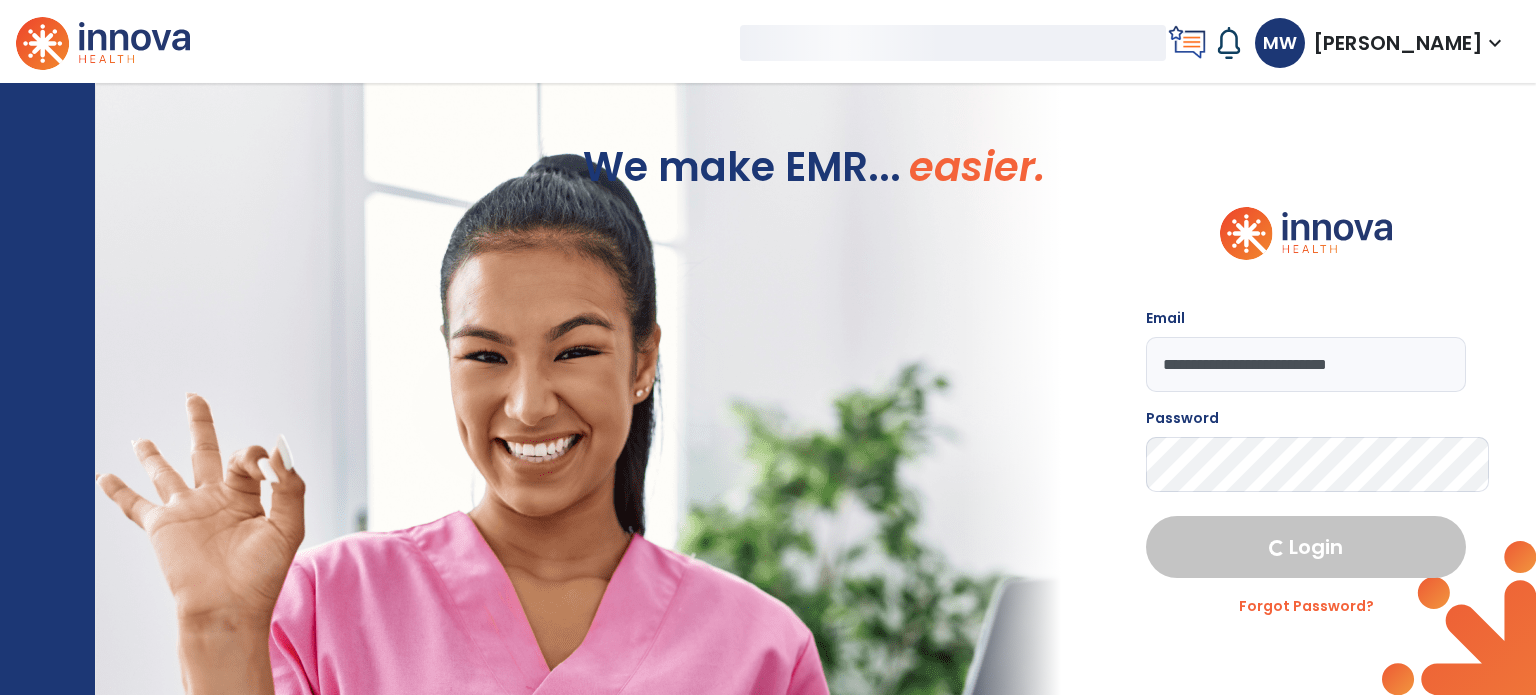 select on "****" 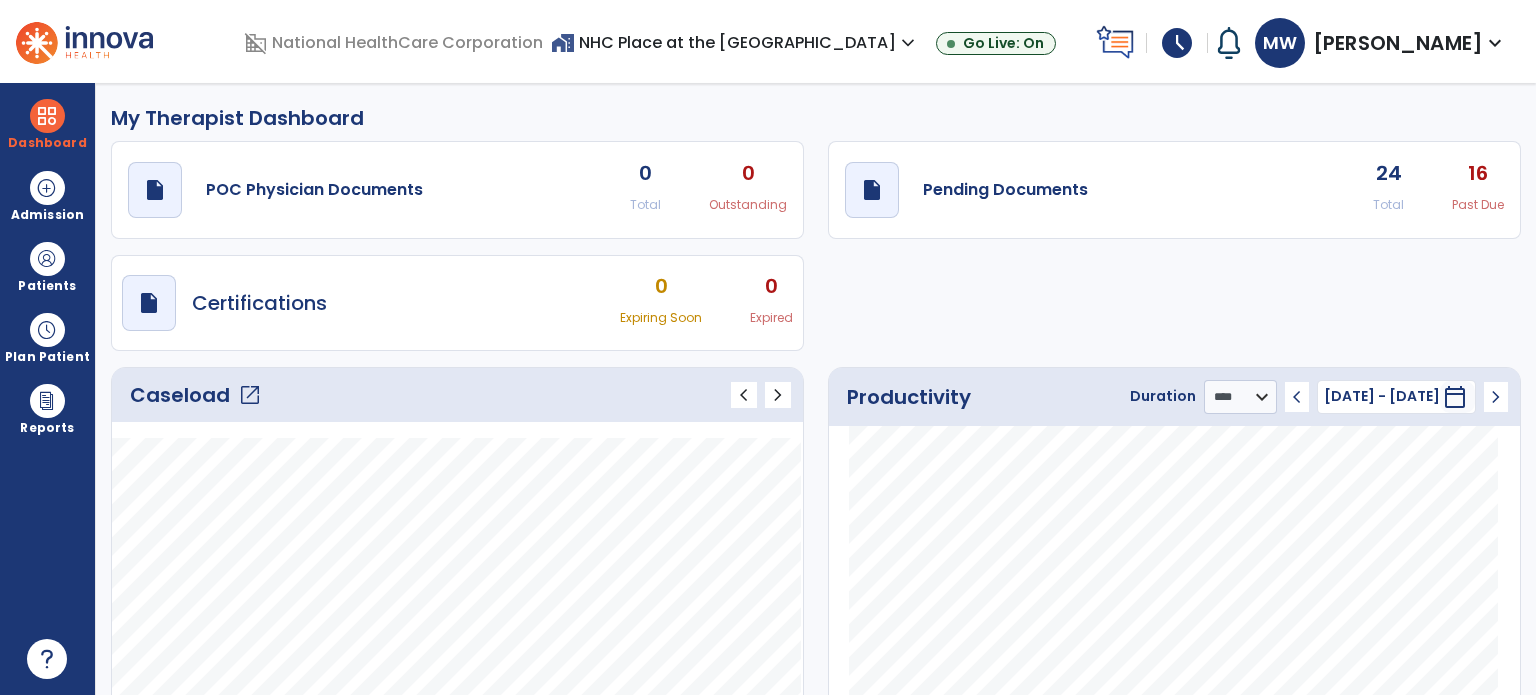 click on "open_in_new" 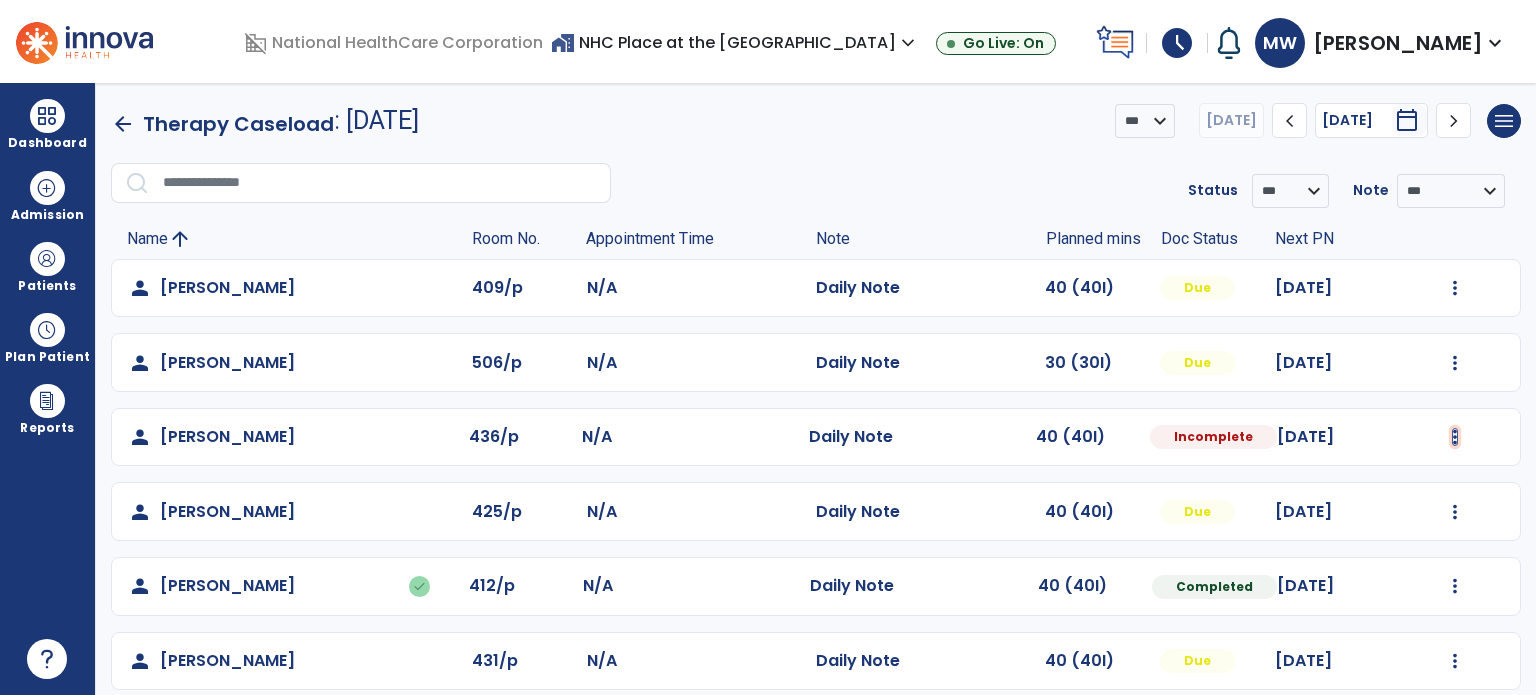 click at bounding box center [1455, 288] 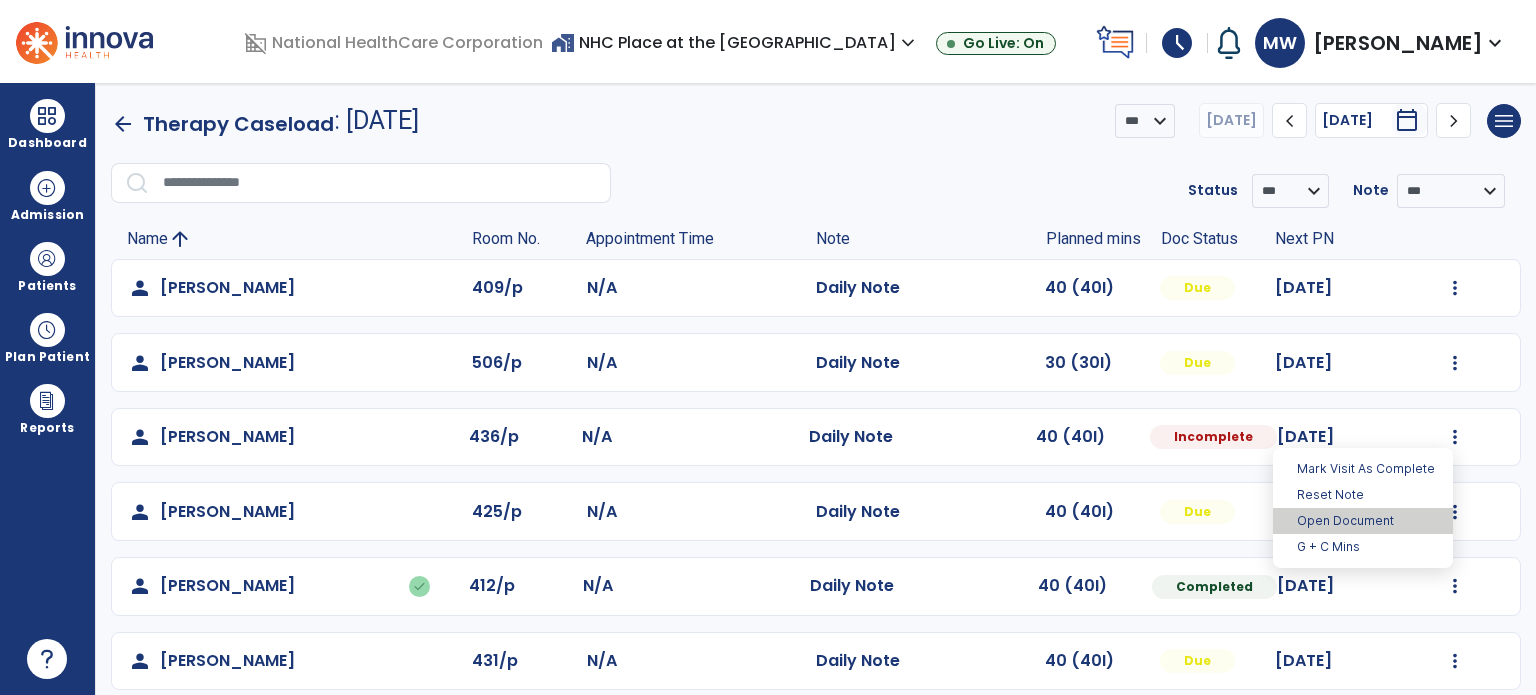 click on "Open Document" at bounding box center (1363, 521) 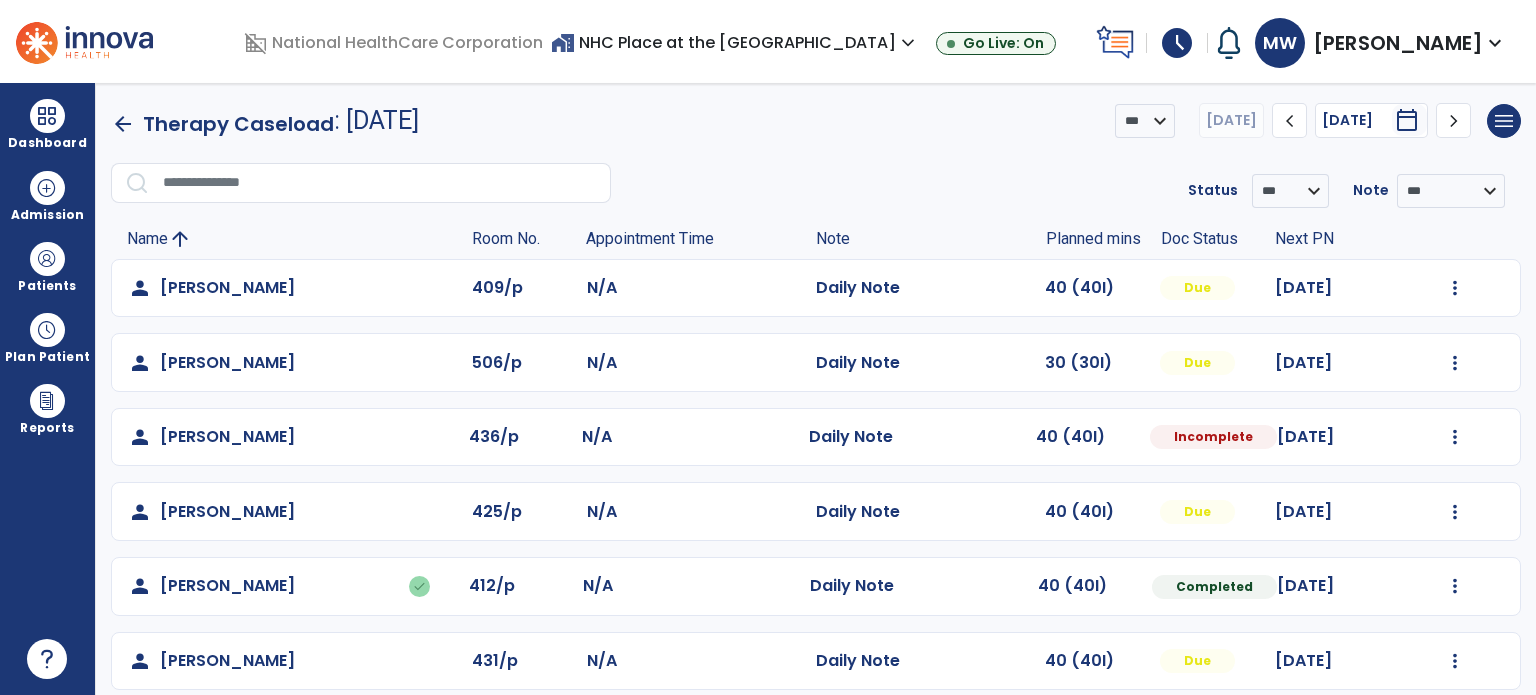 select on "*" 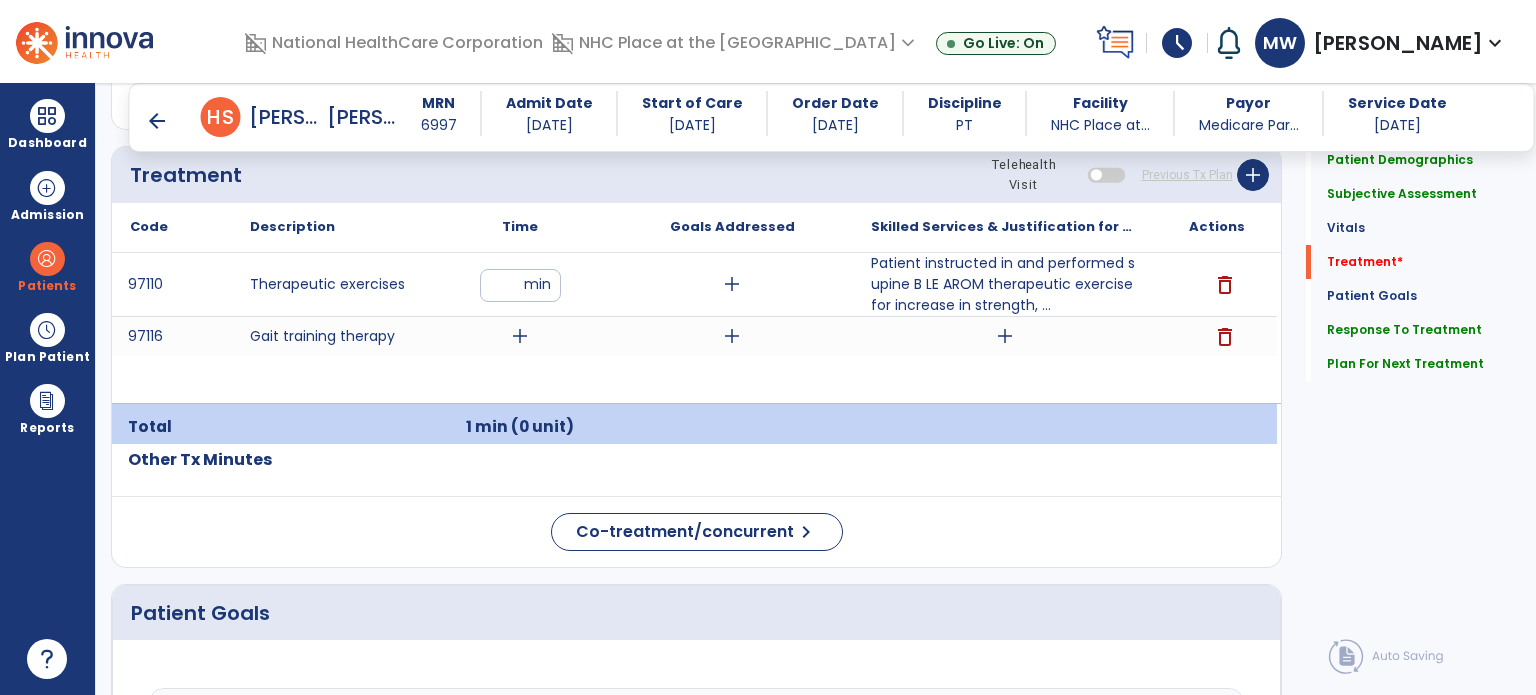 scroll, scrollTop: 1182, scrollLeft: 0, axis: vertical 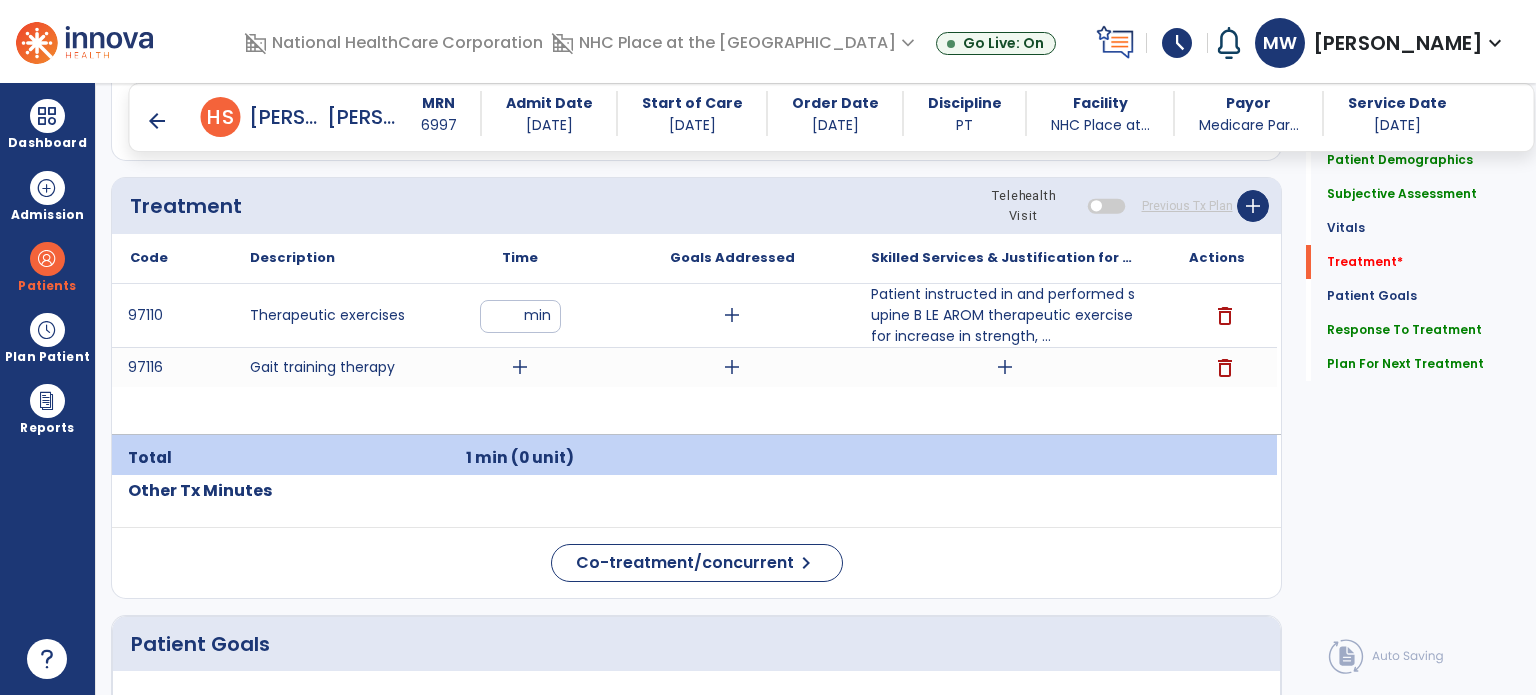 click on "add" at bounding box center (1005, 367) 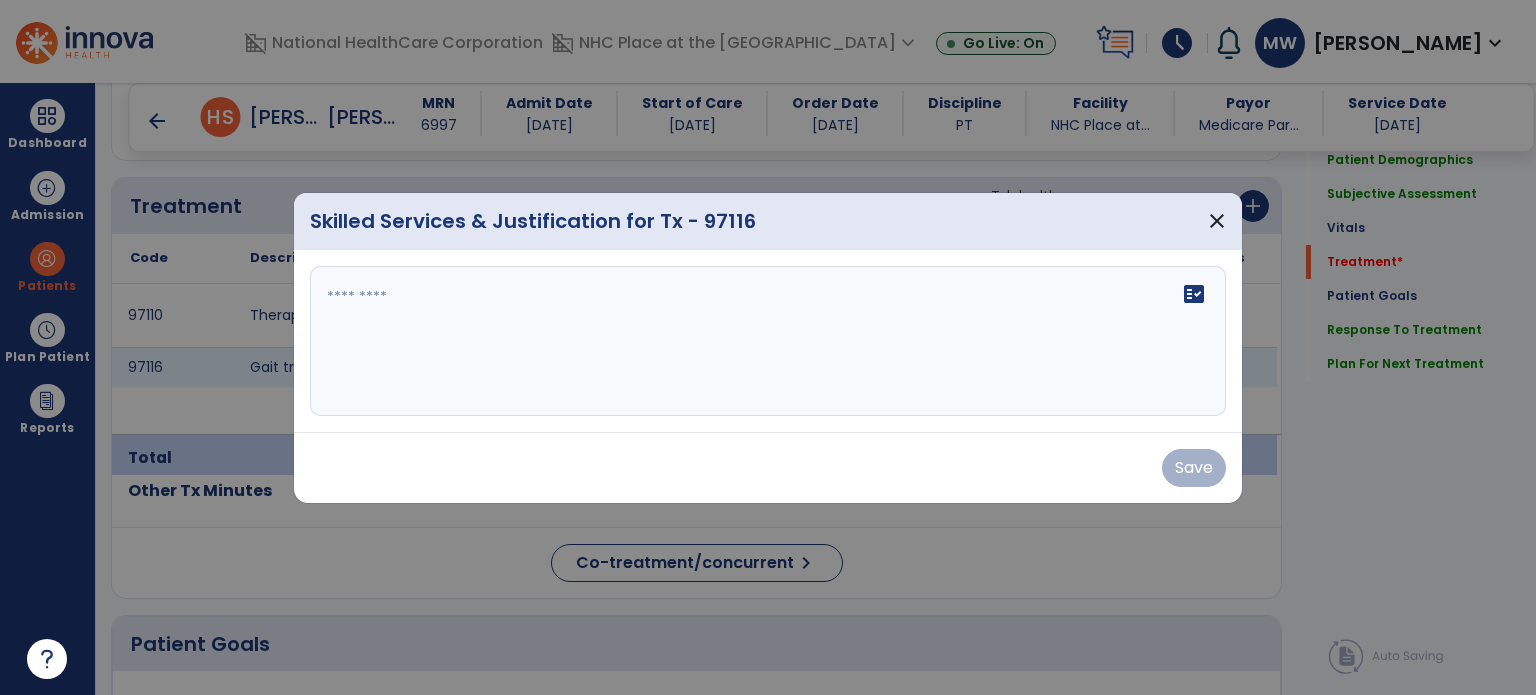 click on "fact_check" at bounding box center [768, 341] 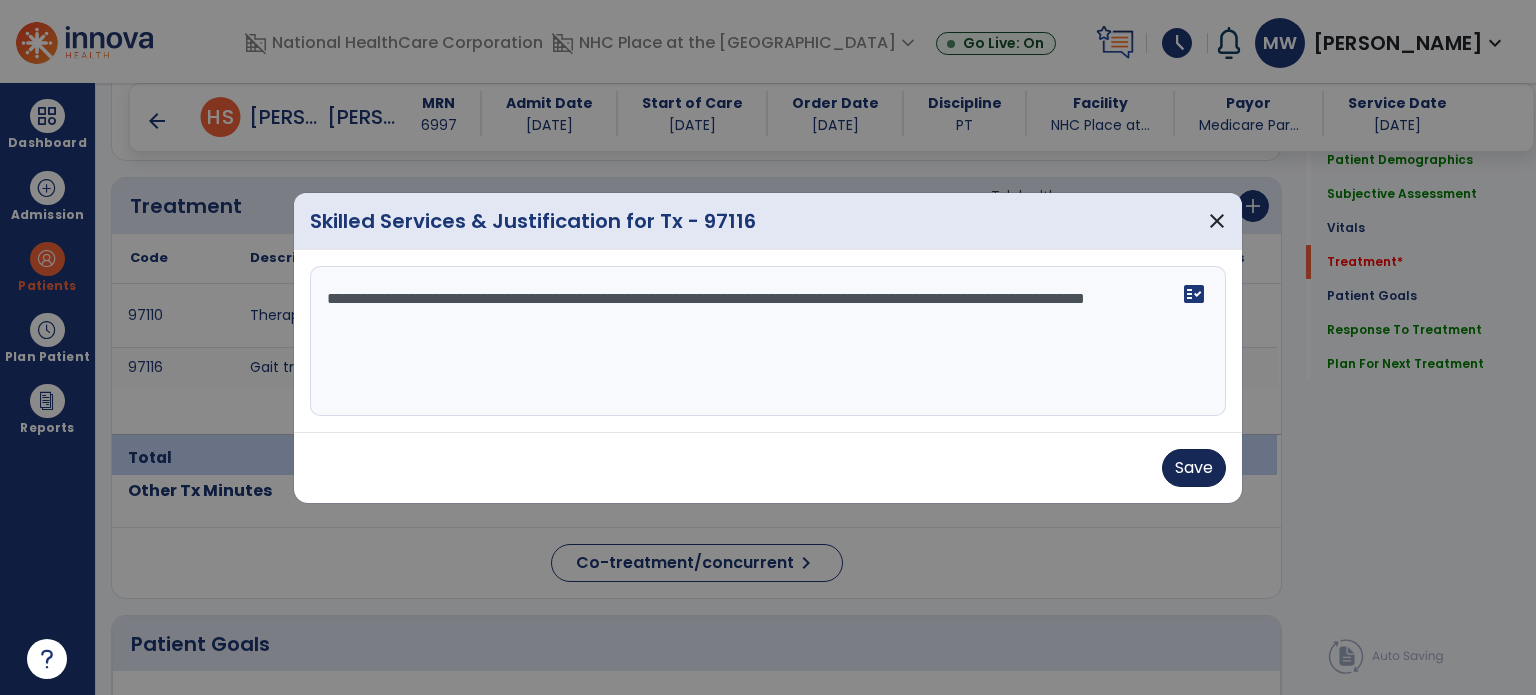 type on "**********" 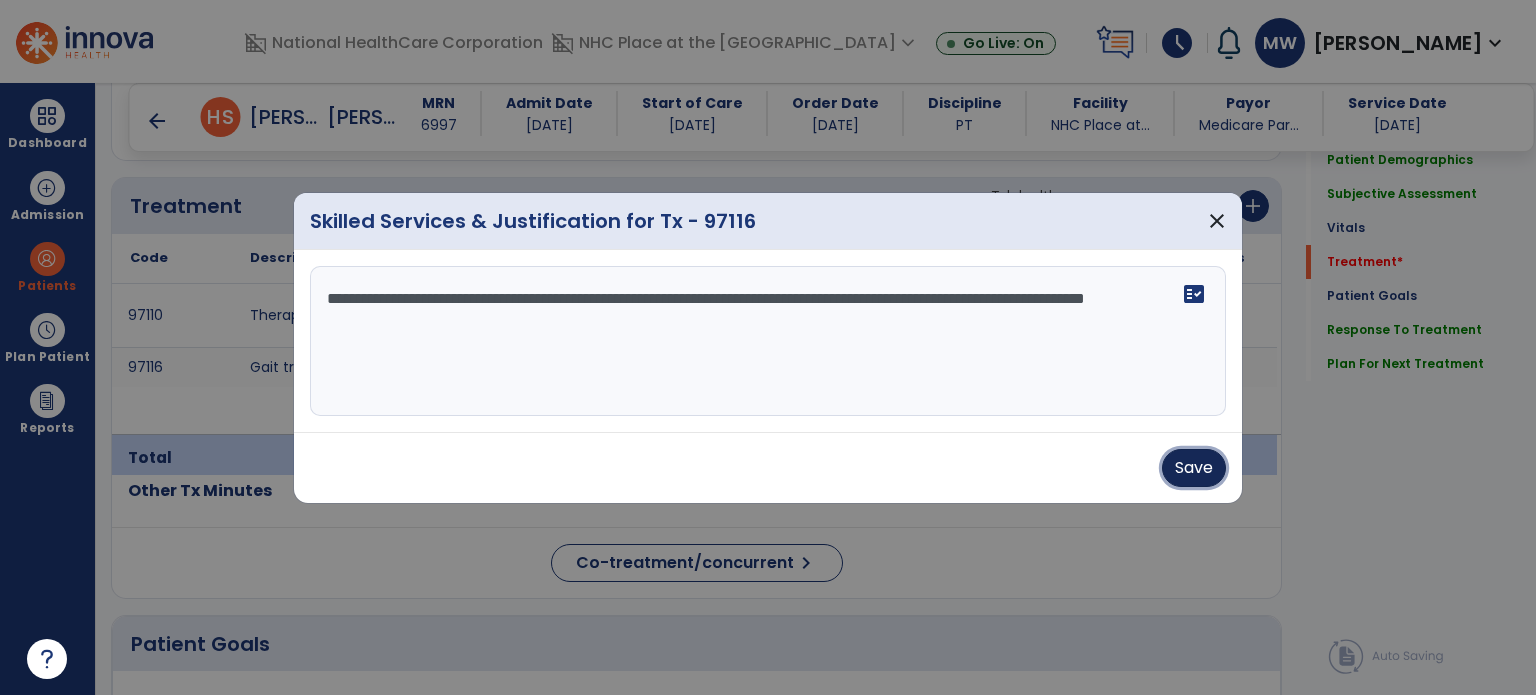 click on "Save" at bounding box center (1194, 468) 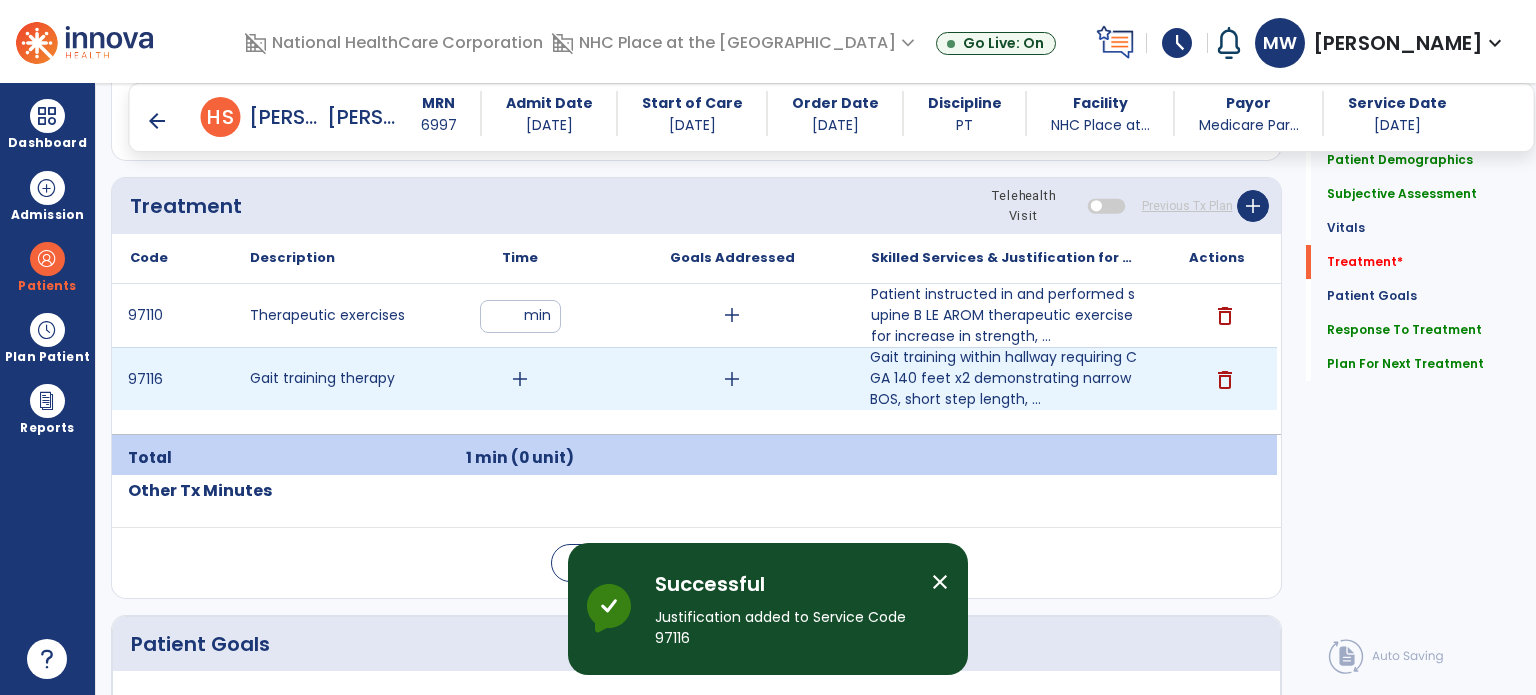 click on "add" at bounding box center (520, 379) 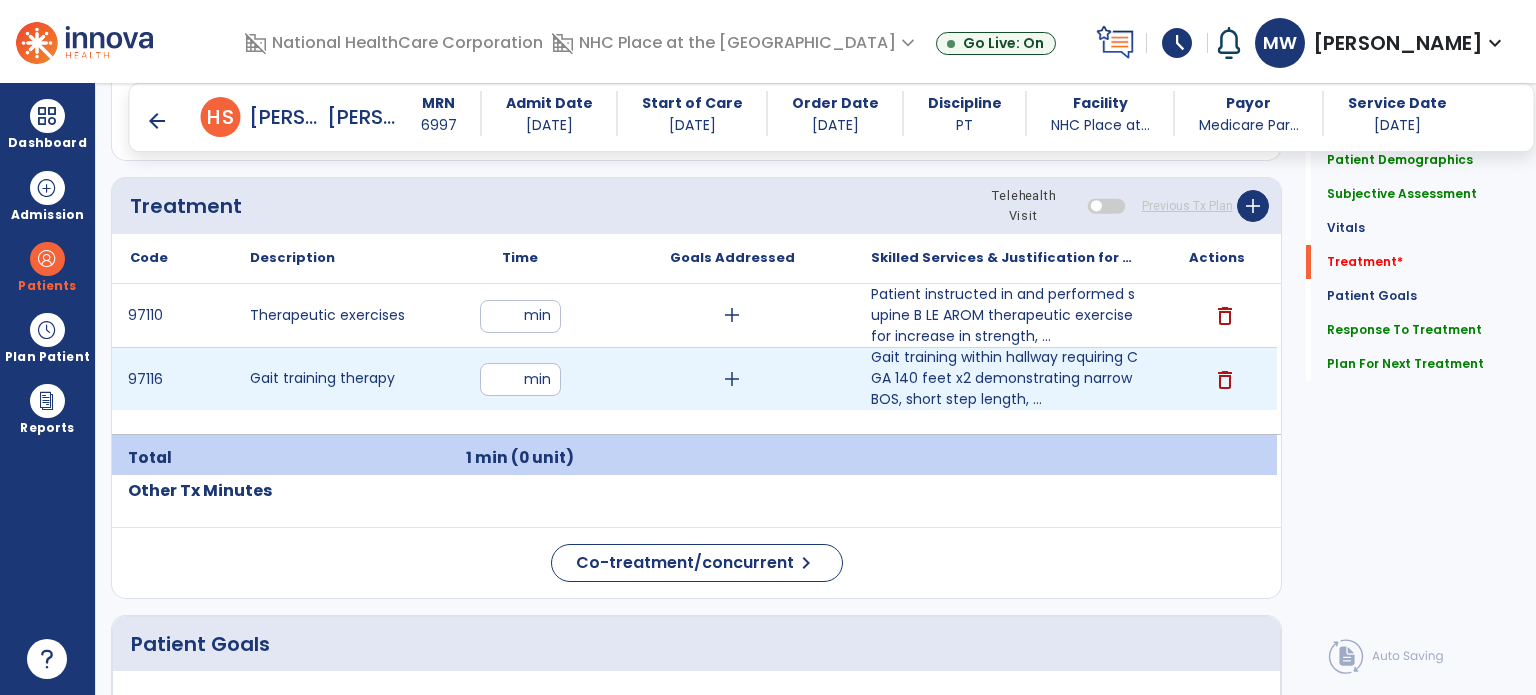 type on "**" 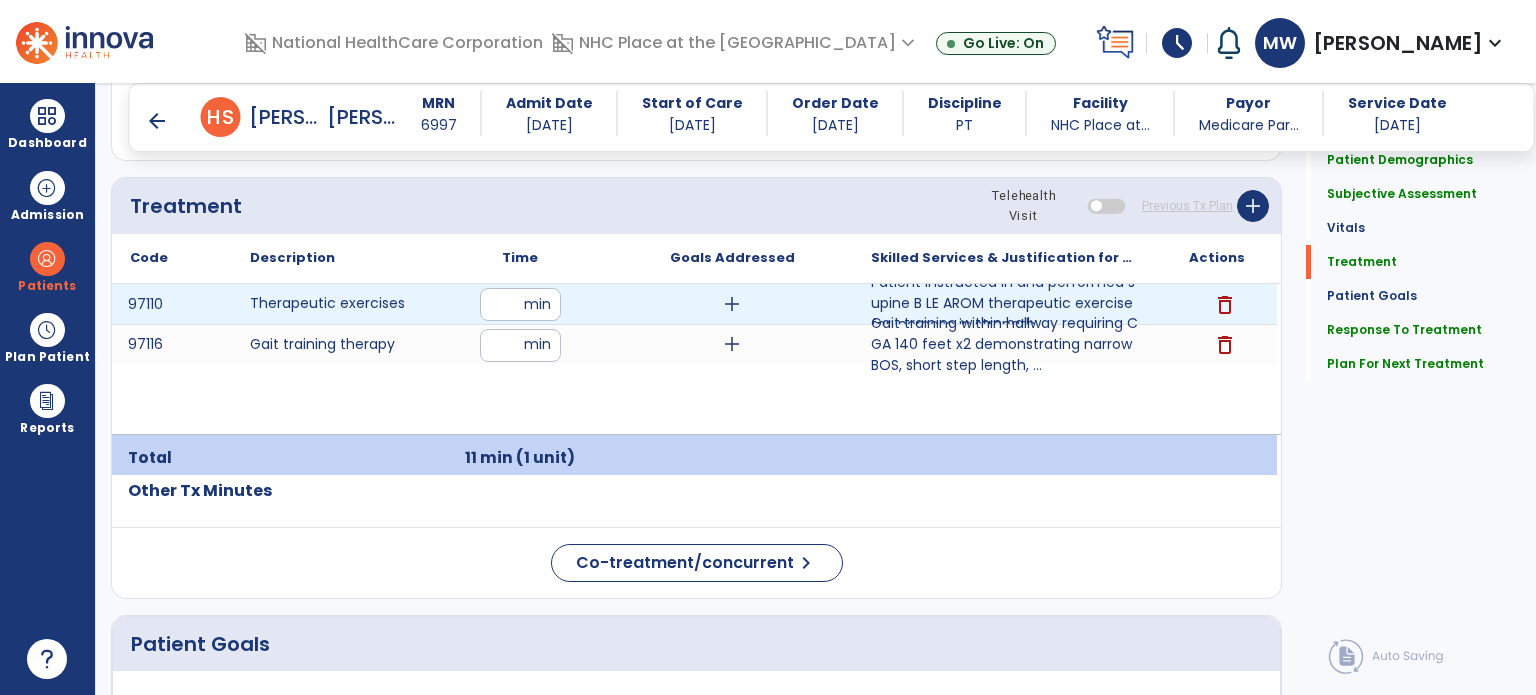 drag, startPoint x: 495, startPoint y: 302, endPoint x: 450, endPoint y: 310, distance: 45.705578 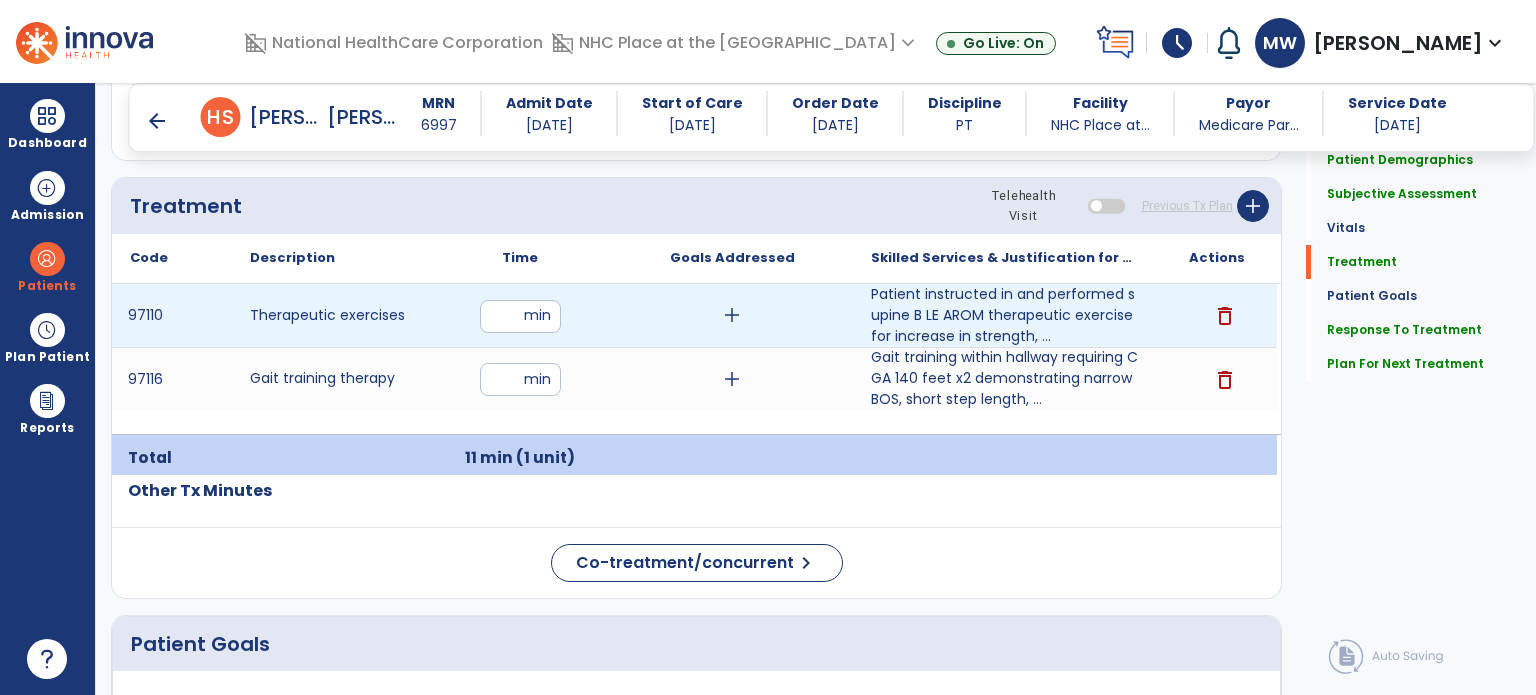 click on "*" at bounding box center (520, 316) 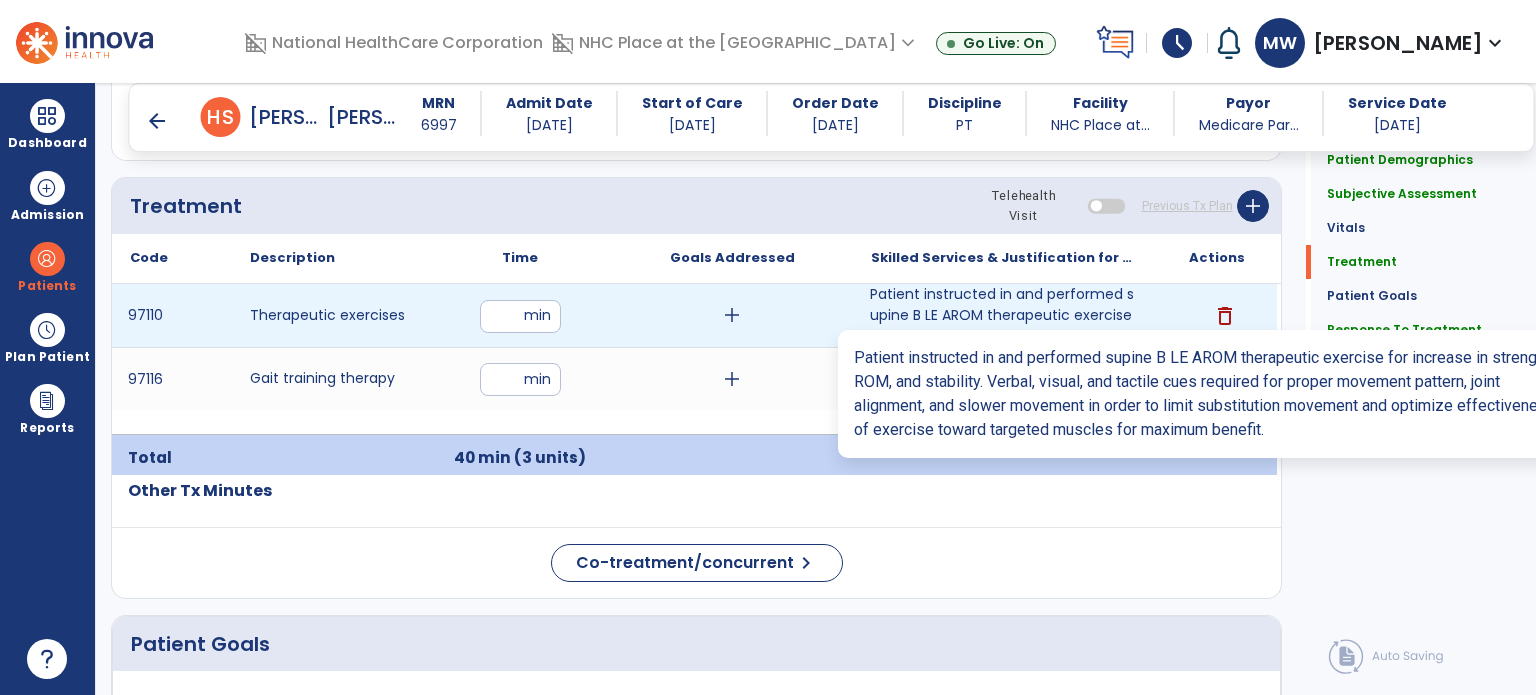 click on "Patient instructed in and performed supine B LE AROM therapeutic exercise for increase in strength, ..." at bounding box center (1004, 315) 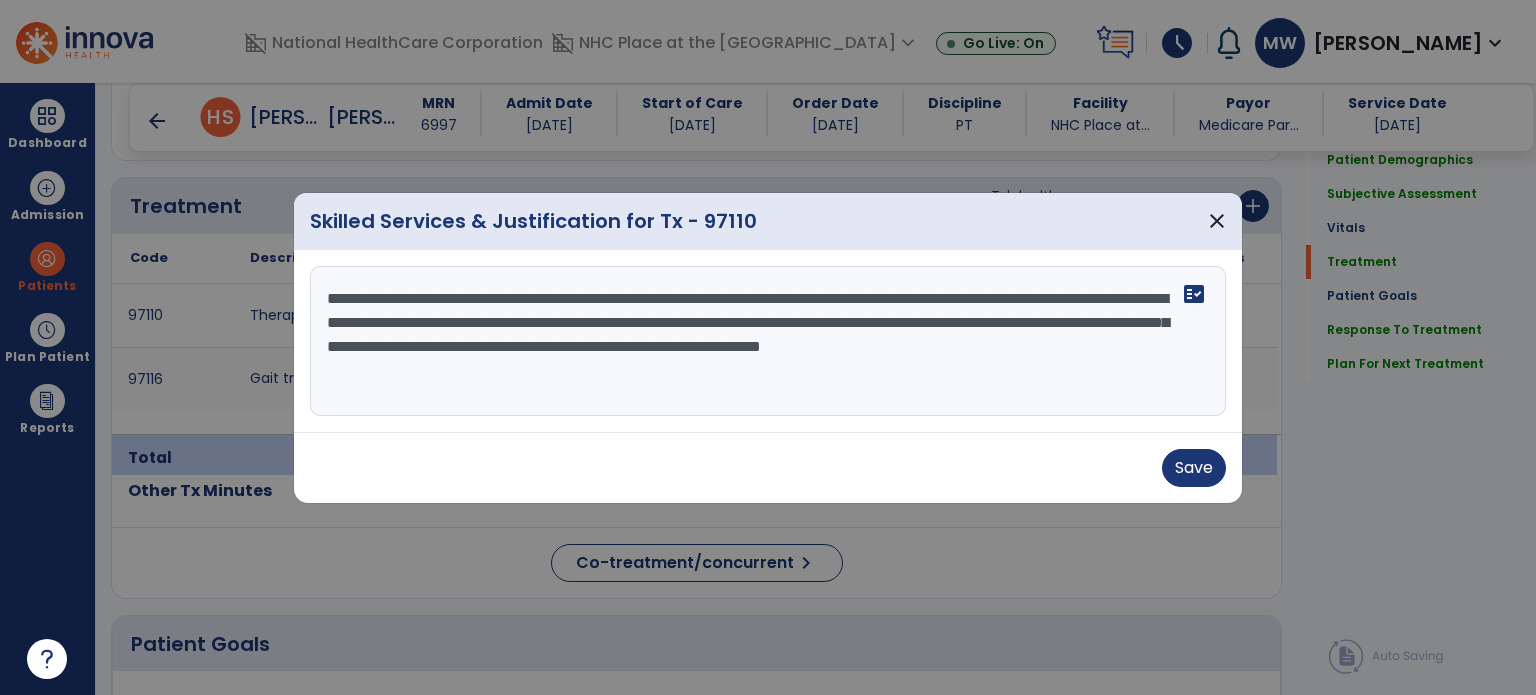 click on "**********" at bounding box center (768, 341) 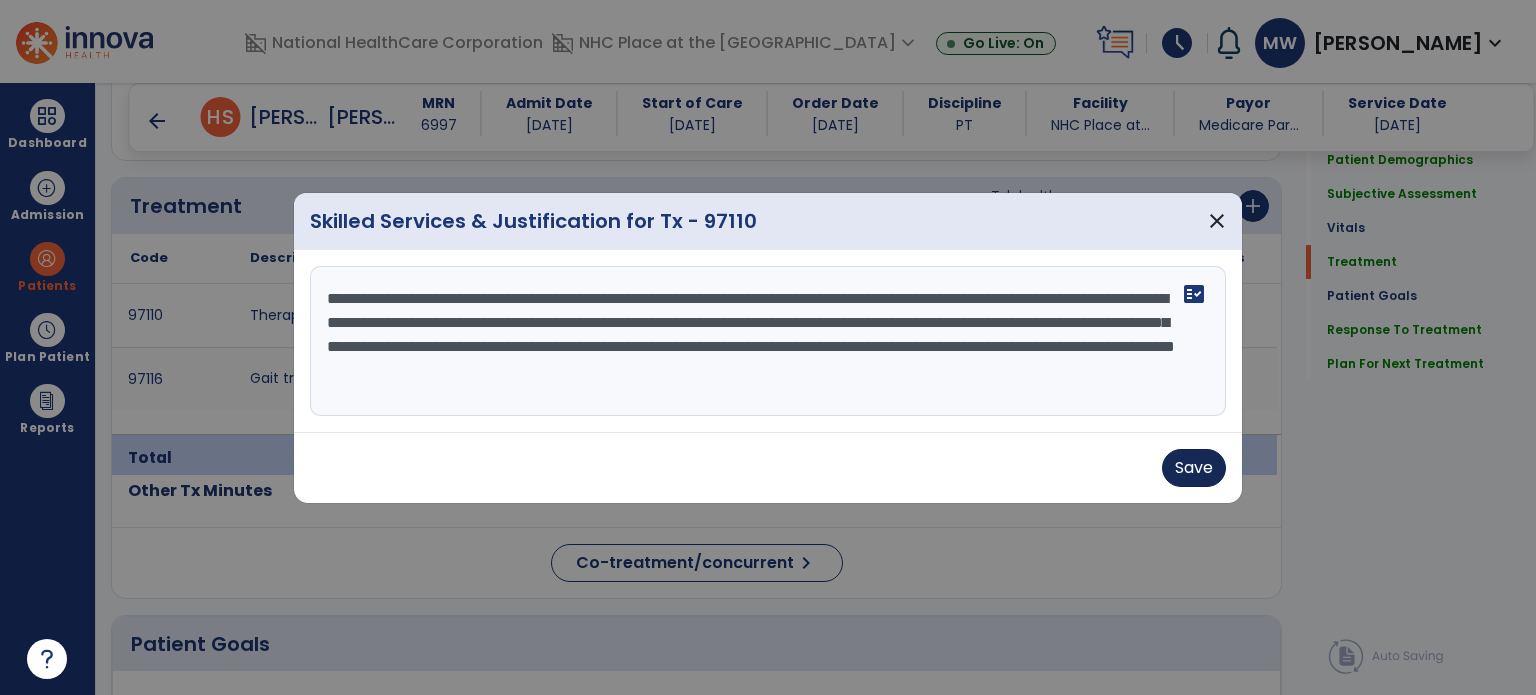 type on "**********" 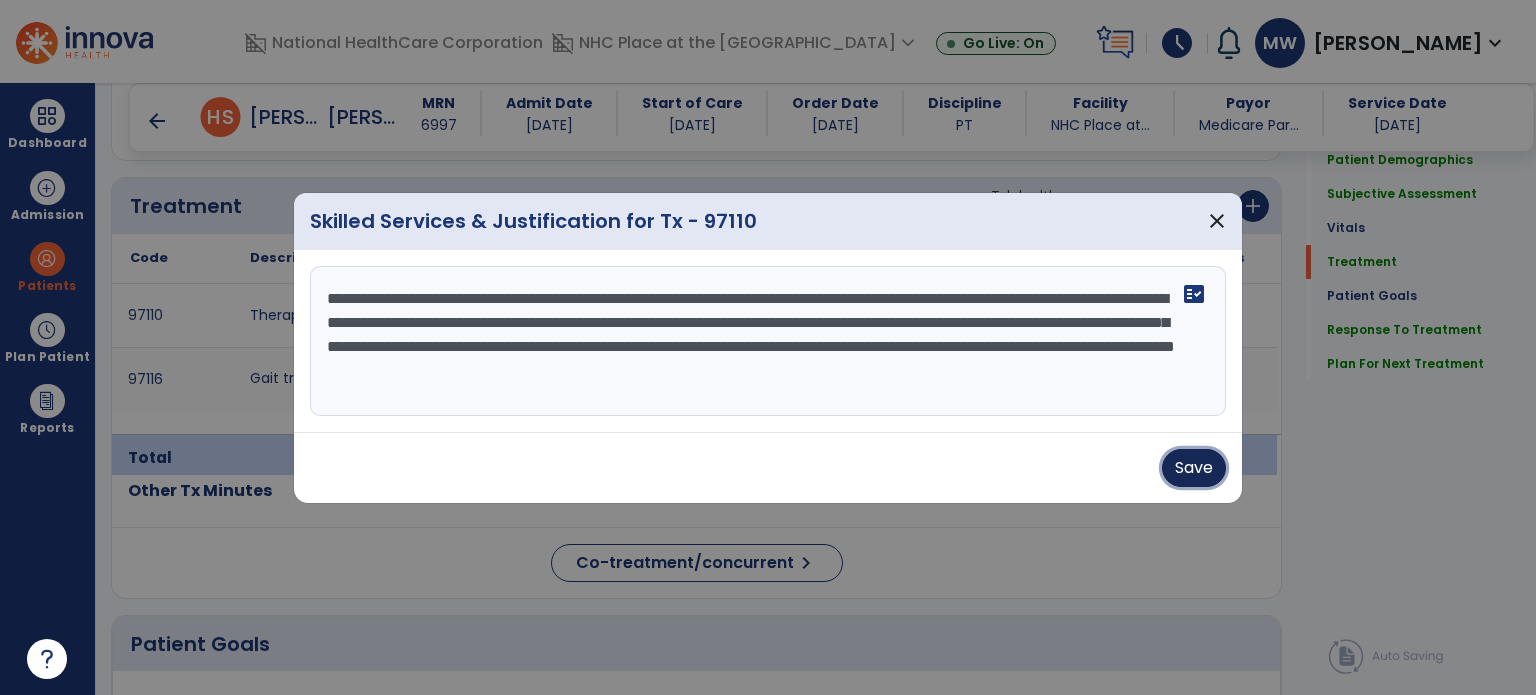 click on "Save" at bounding box center (1194, 468) 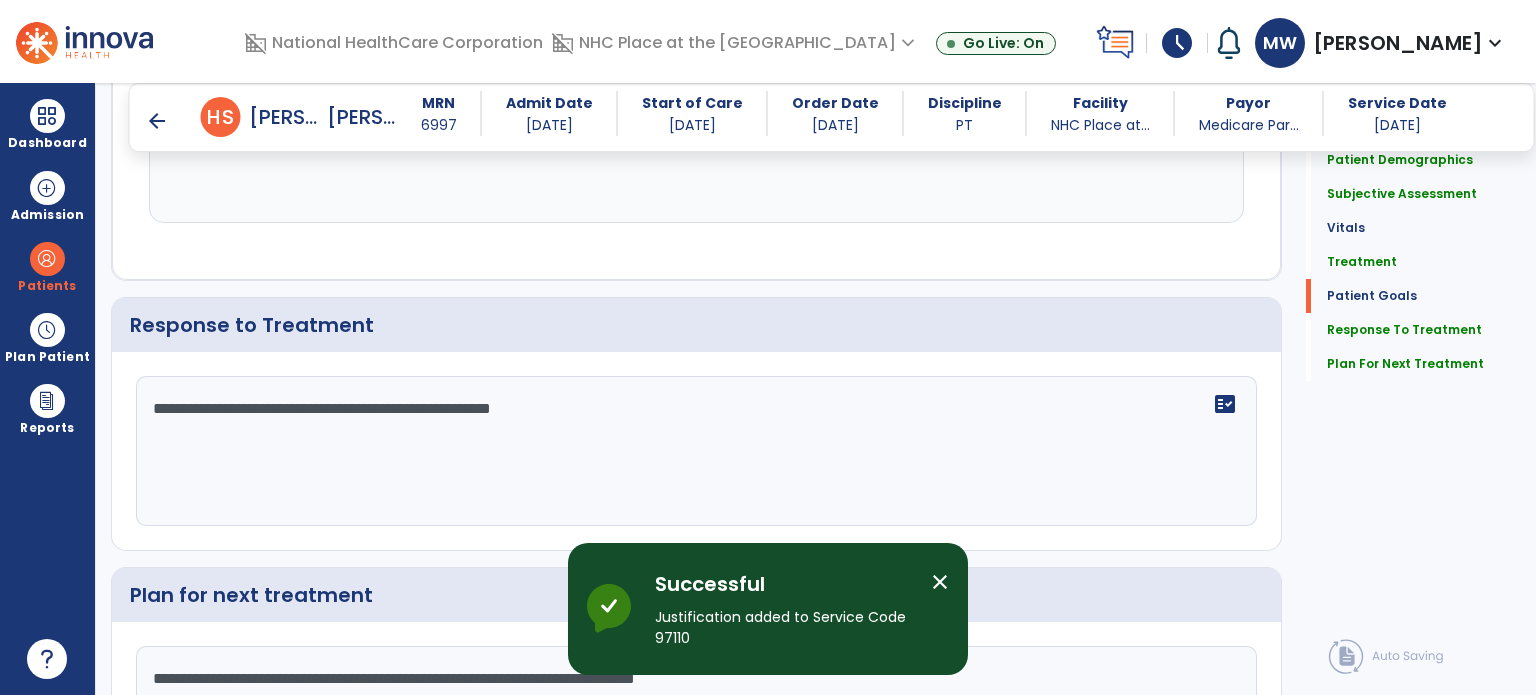 scroll, scrollTop: 3020, scrollLeft: 0, axis: vertical 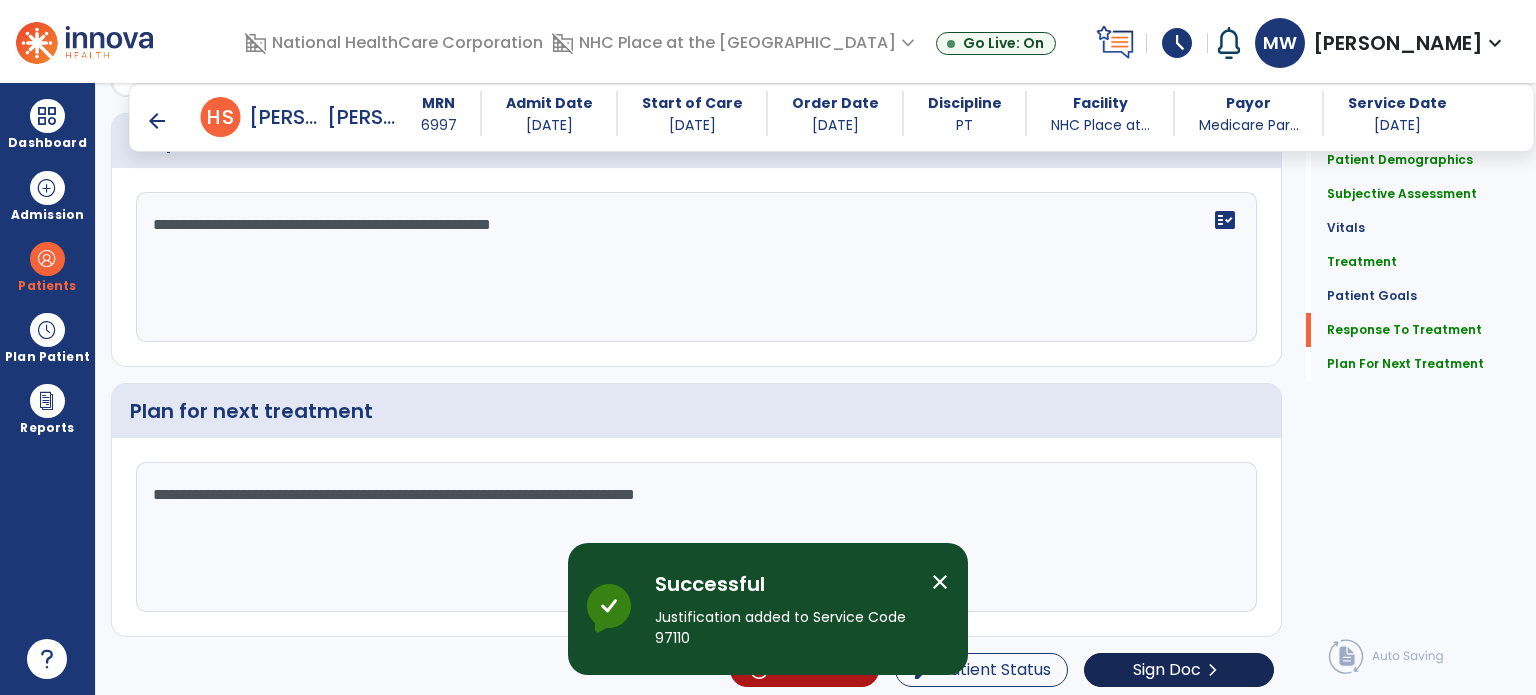 click on "Sign Doc" 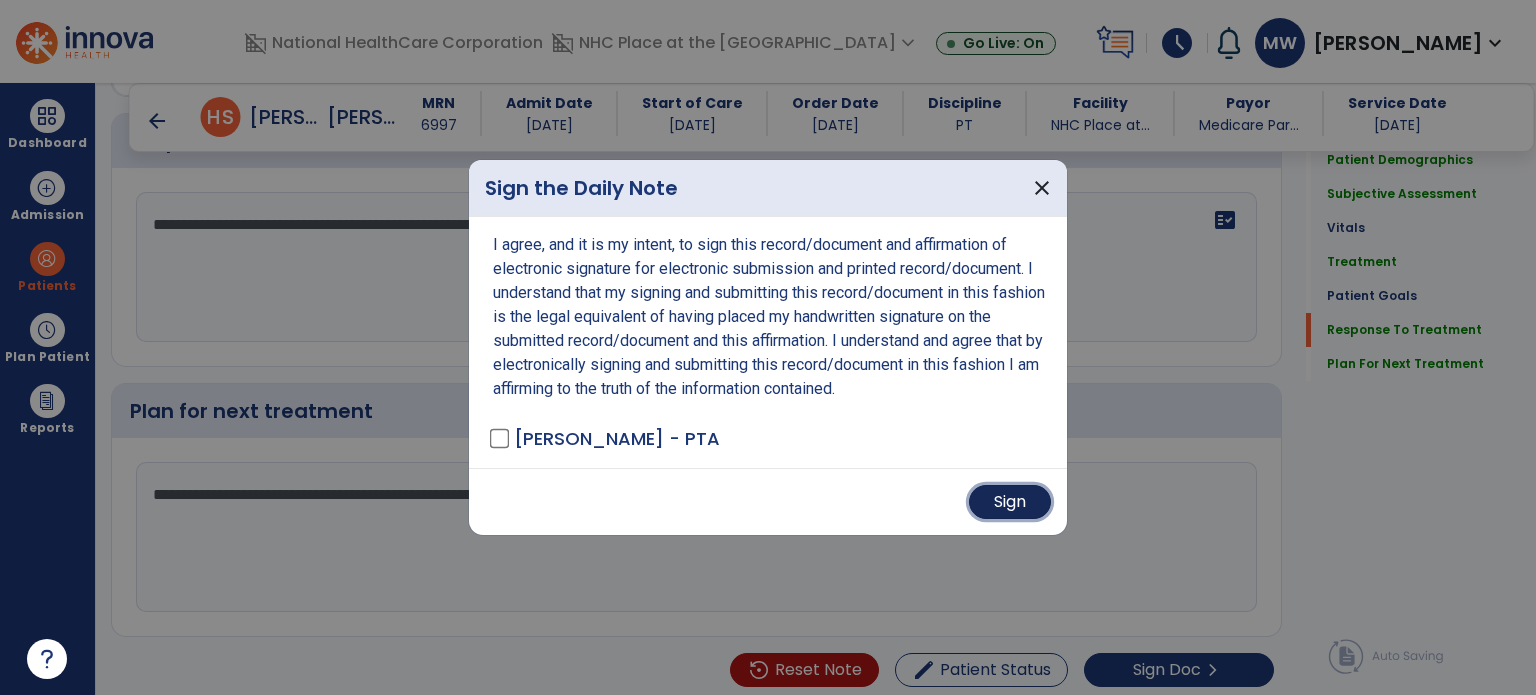 click on "Sign" at bounding box center [1010, 502] 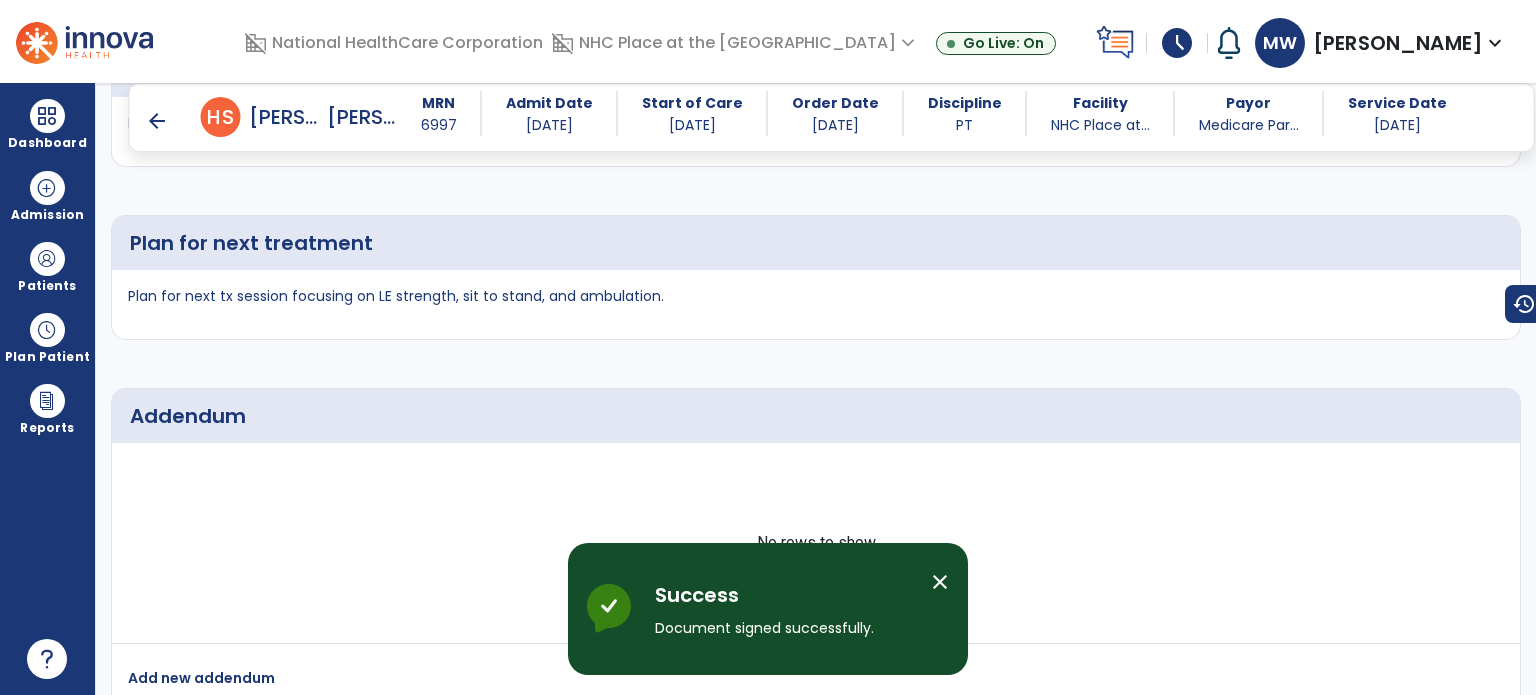 scroll, scrollTop: 4002, scrollLeft: 0, axis: vertical 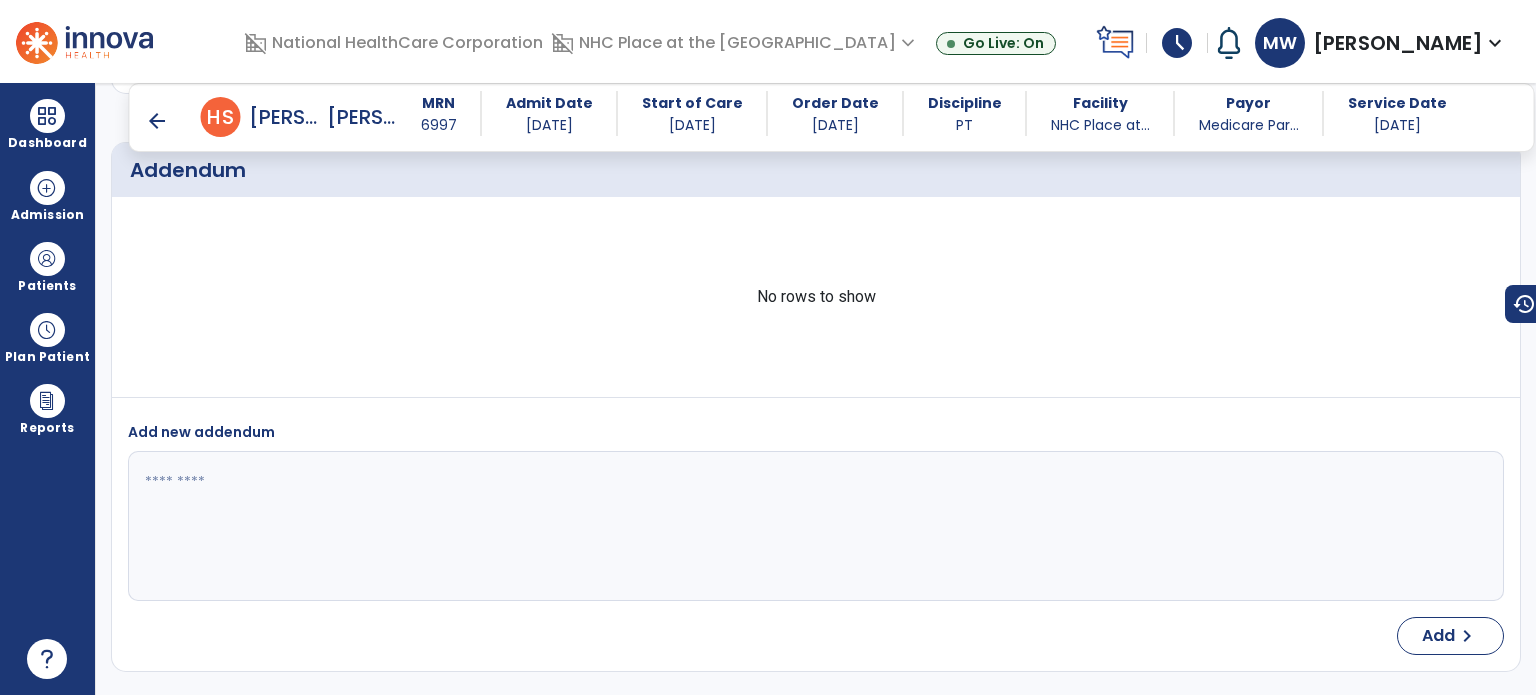 click on "arrow_back" at bounding box center [157, 121] 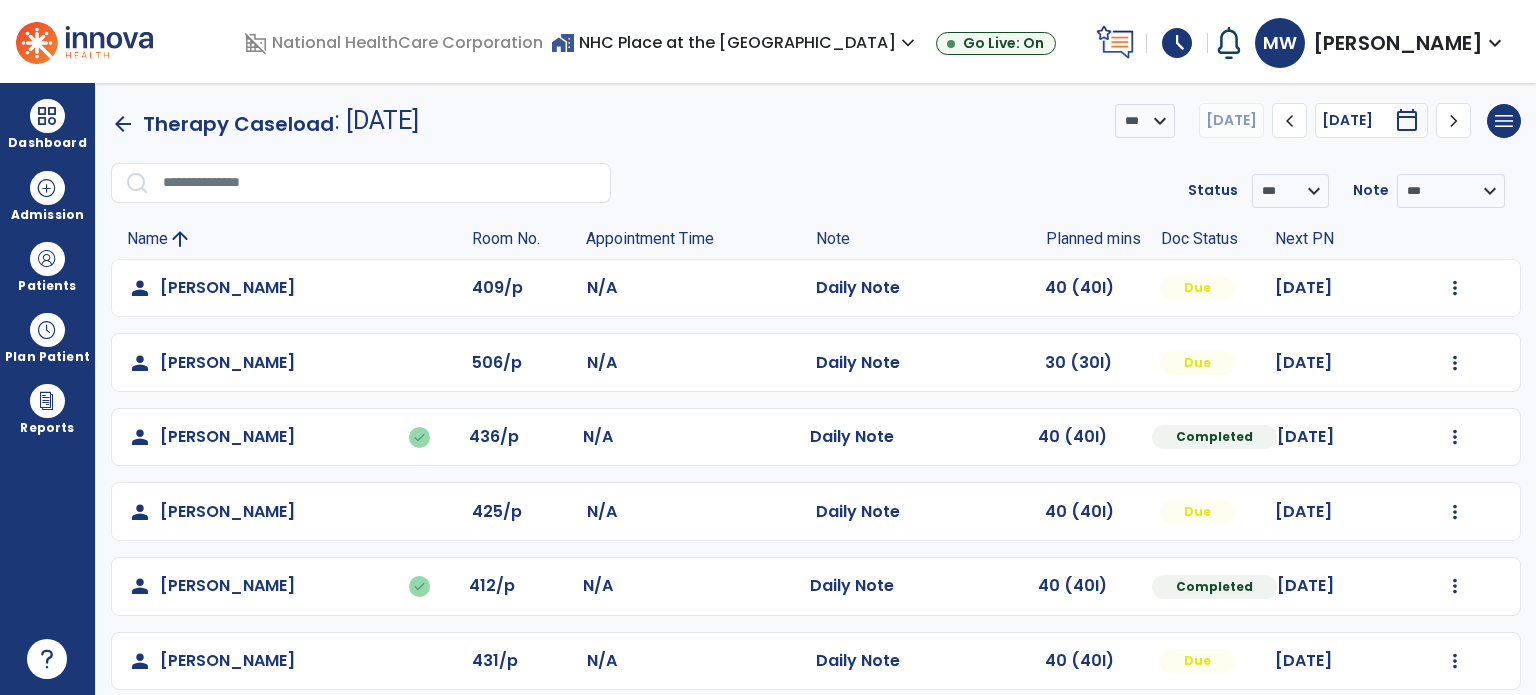 scroll, scrollTop: 319, scrollLeft: 0, axis: vertical 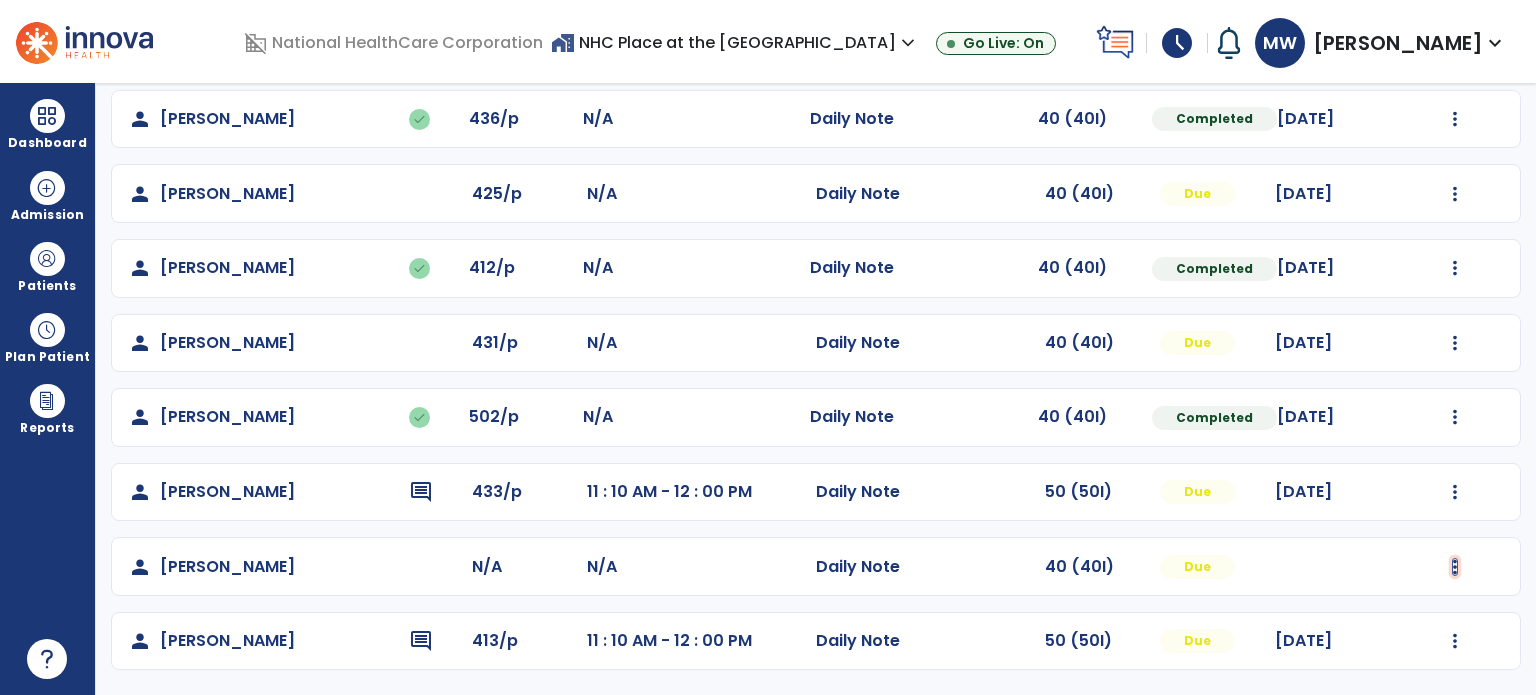 click at bounding box center (1455, -30) 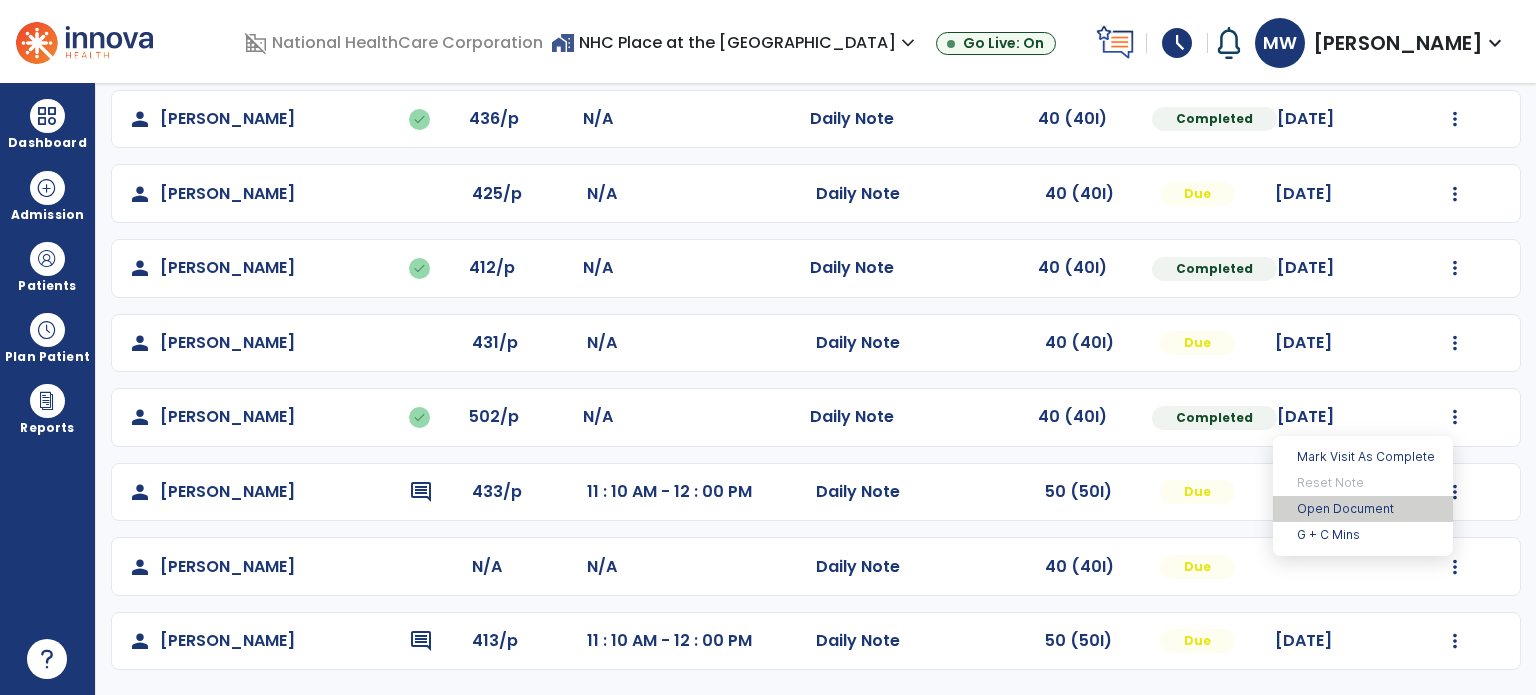 click on "Open Document" at bounding box center (1363, 509) 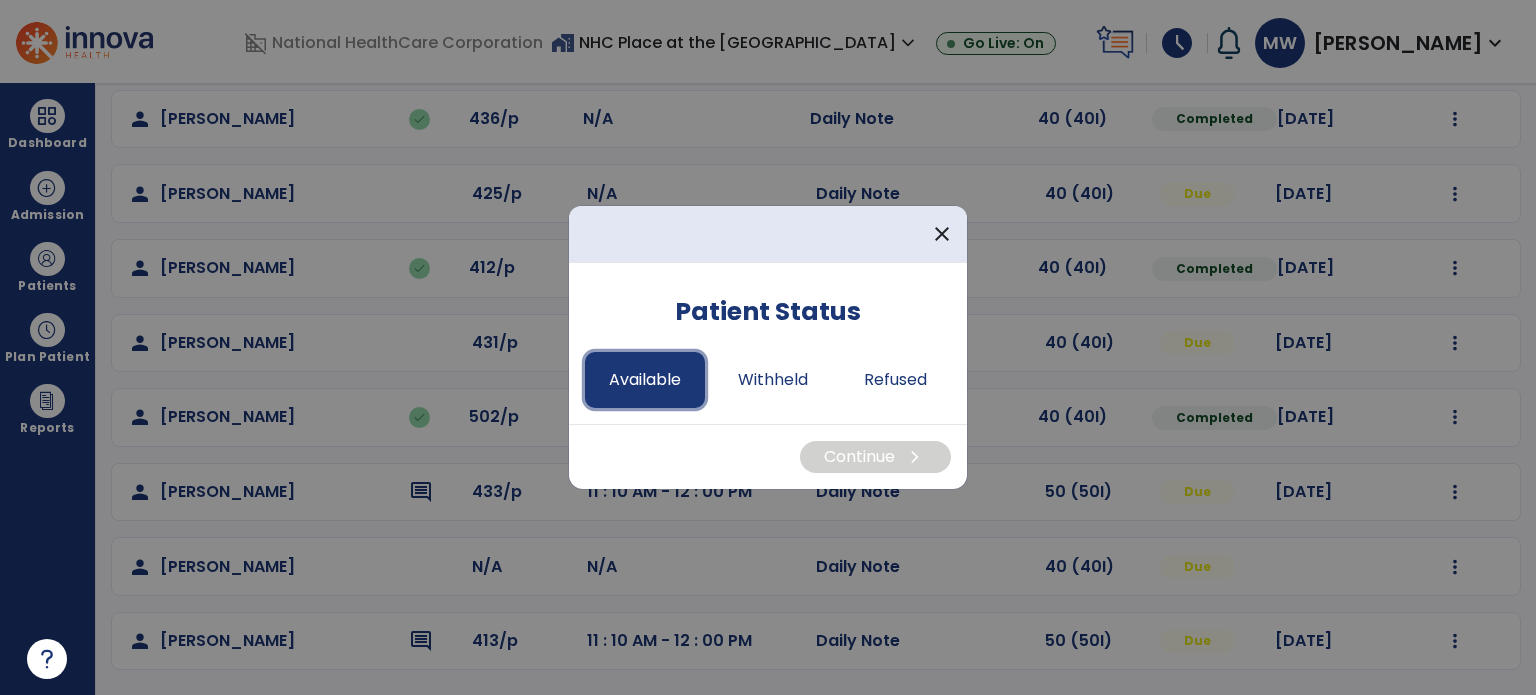 click on "Available" at bounding box center [645, 380] 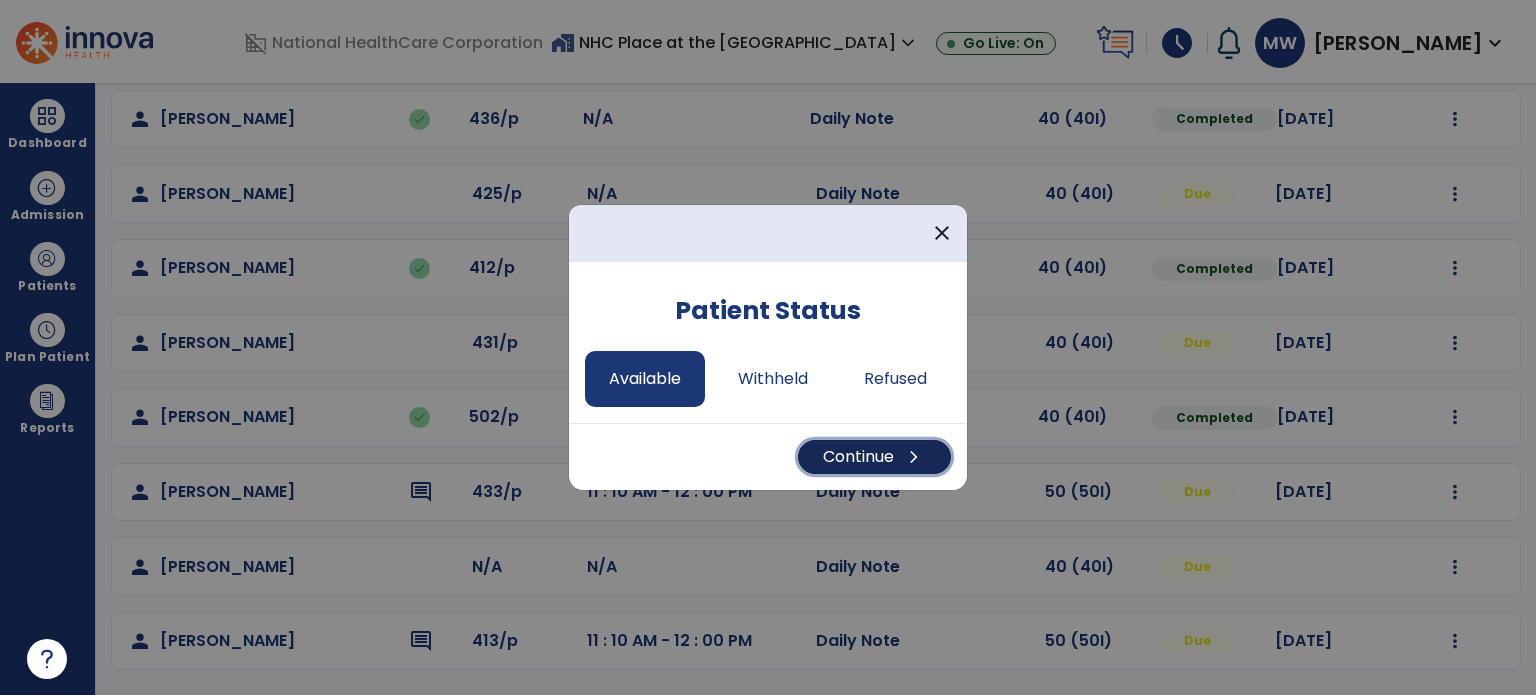 click on "Continue   chevron_right" at bounding box center (874, 457) 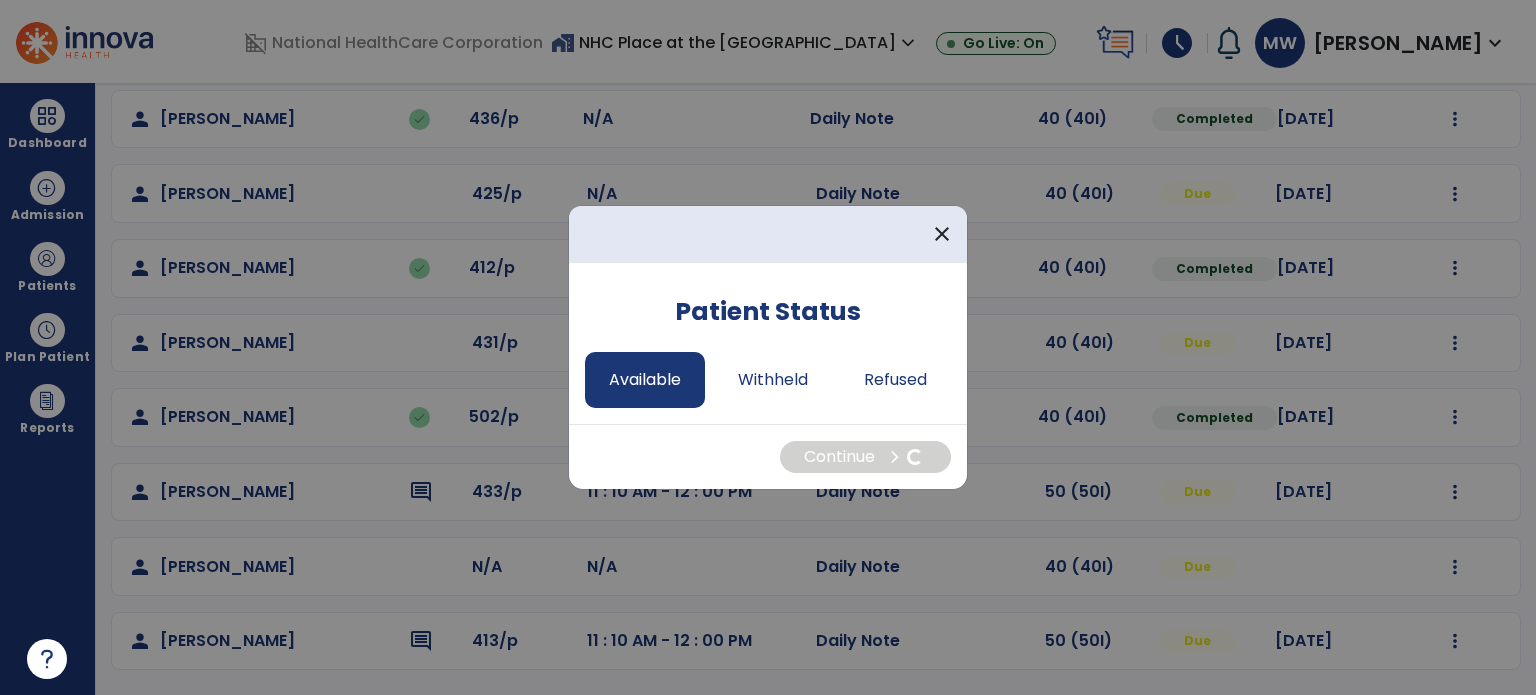 select on "*" 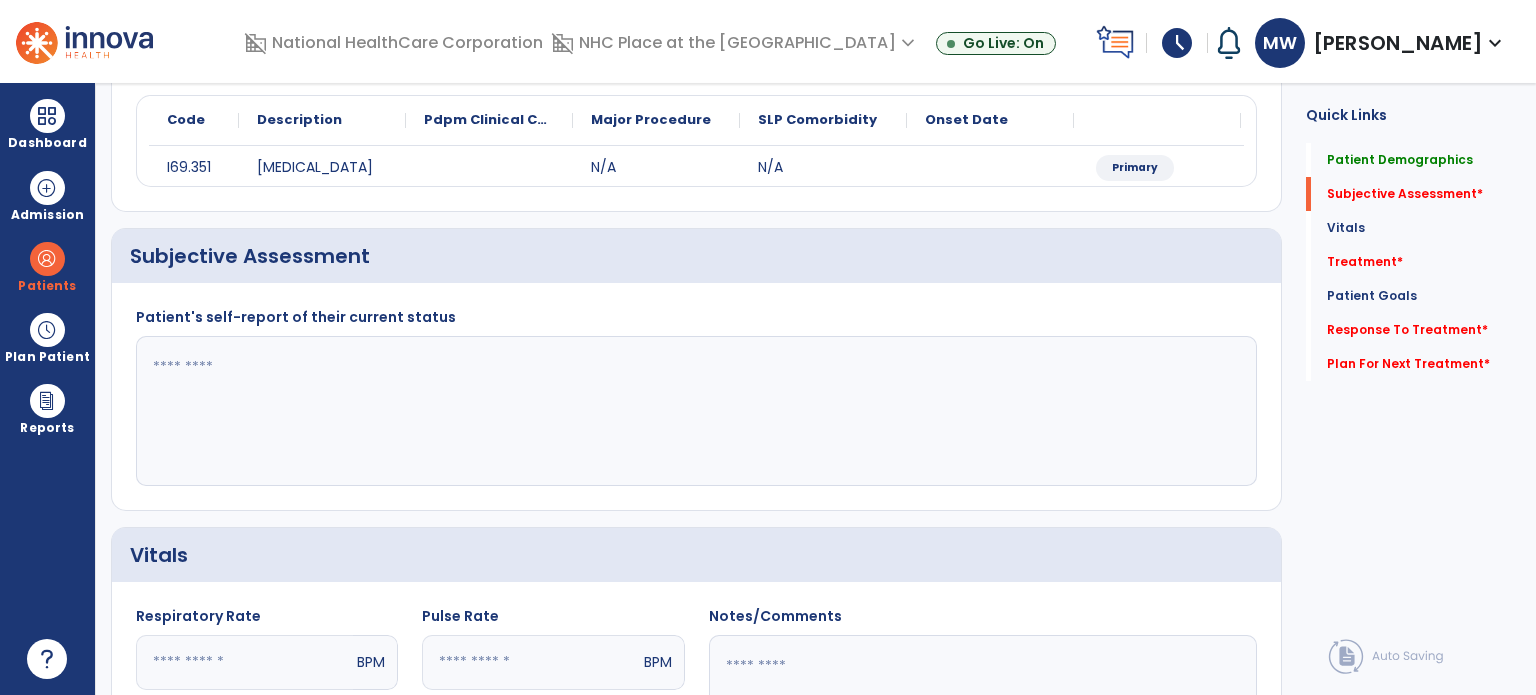 click 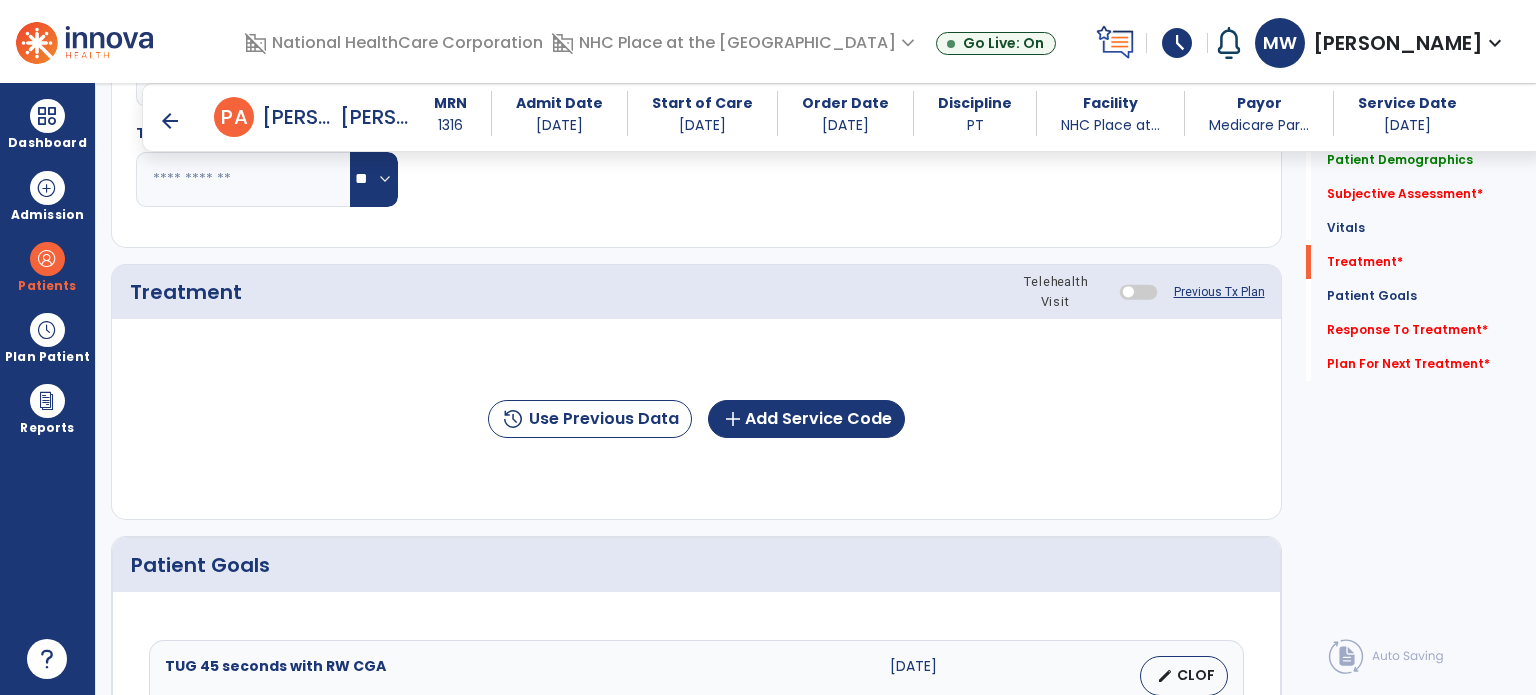 scroll, scrollTop: 988, scrollLeft: 0, axis: vertical 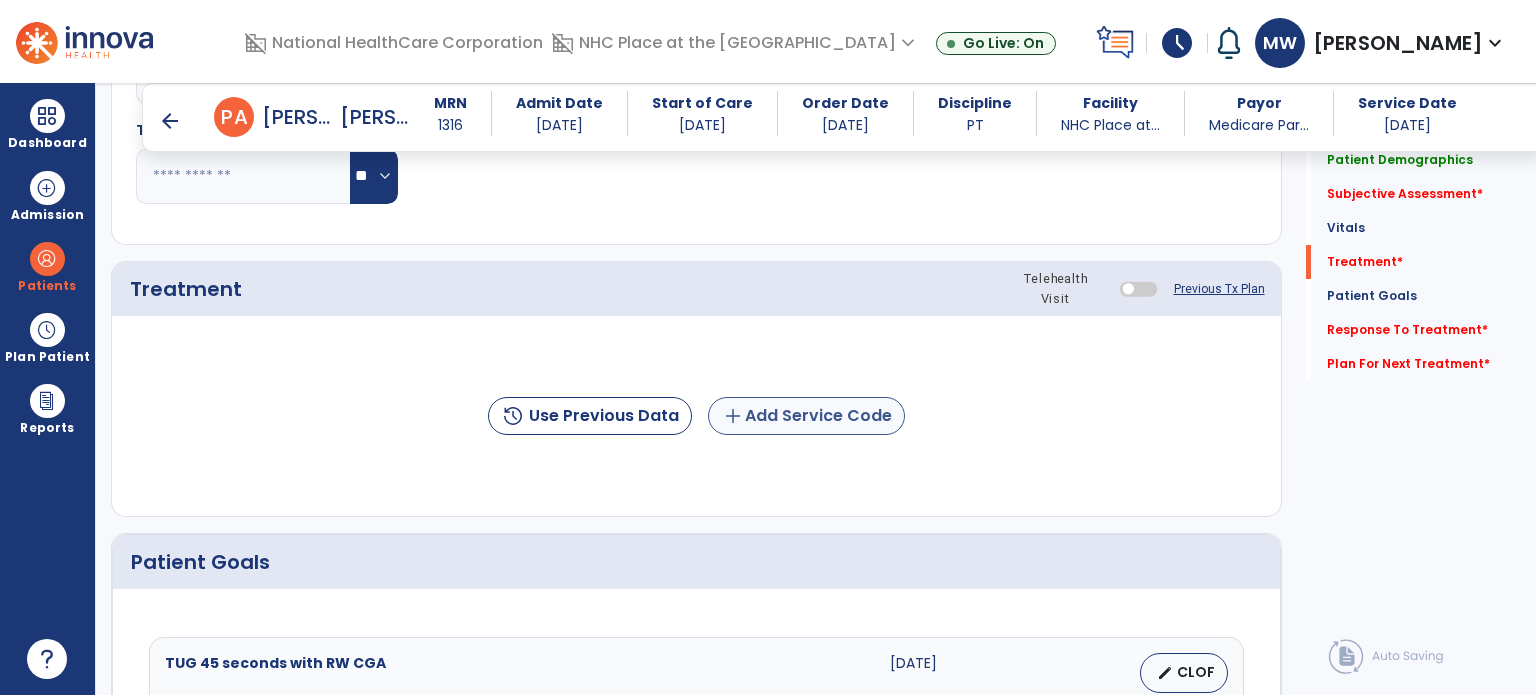 type on "**********" 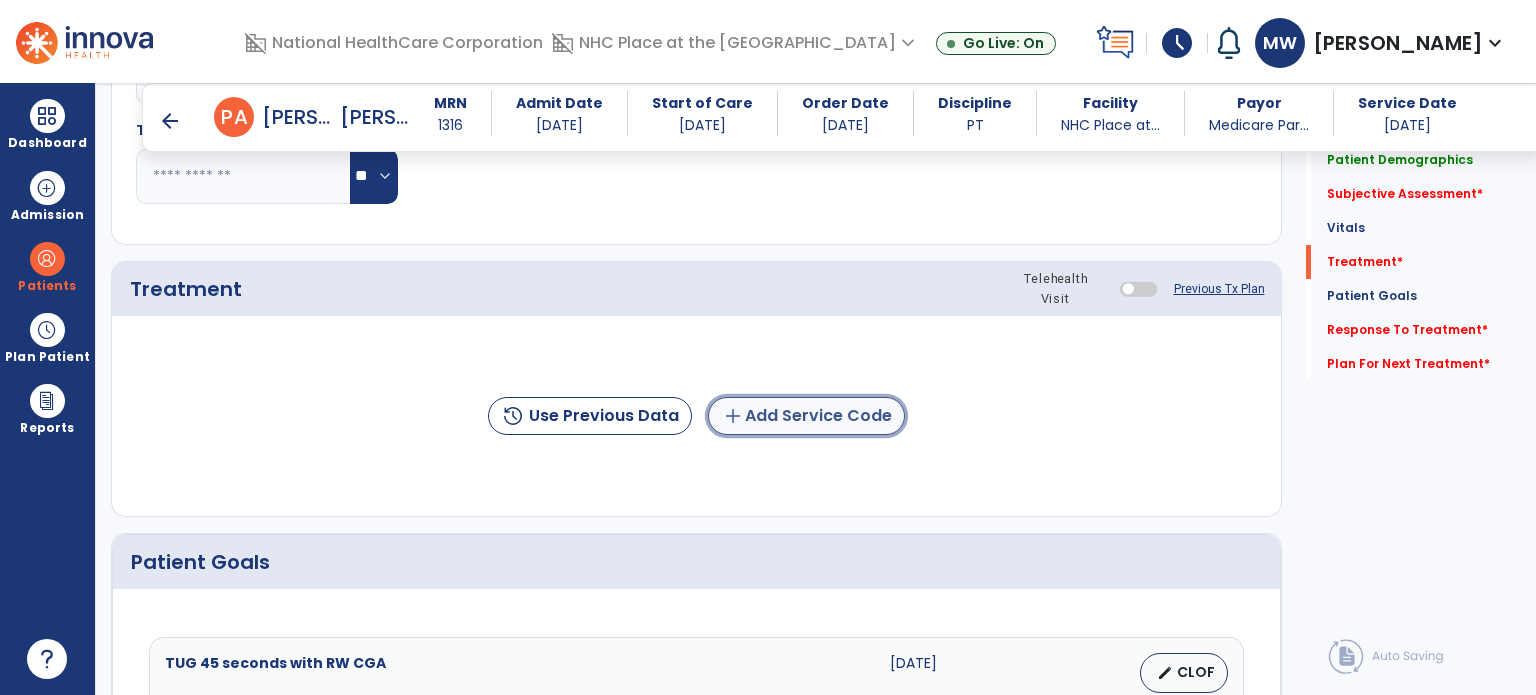 click on "add  Add Service Code" 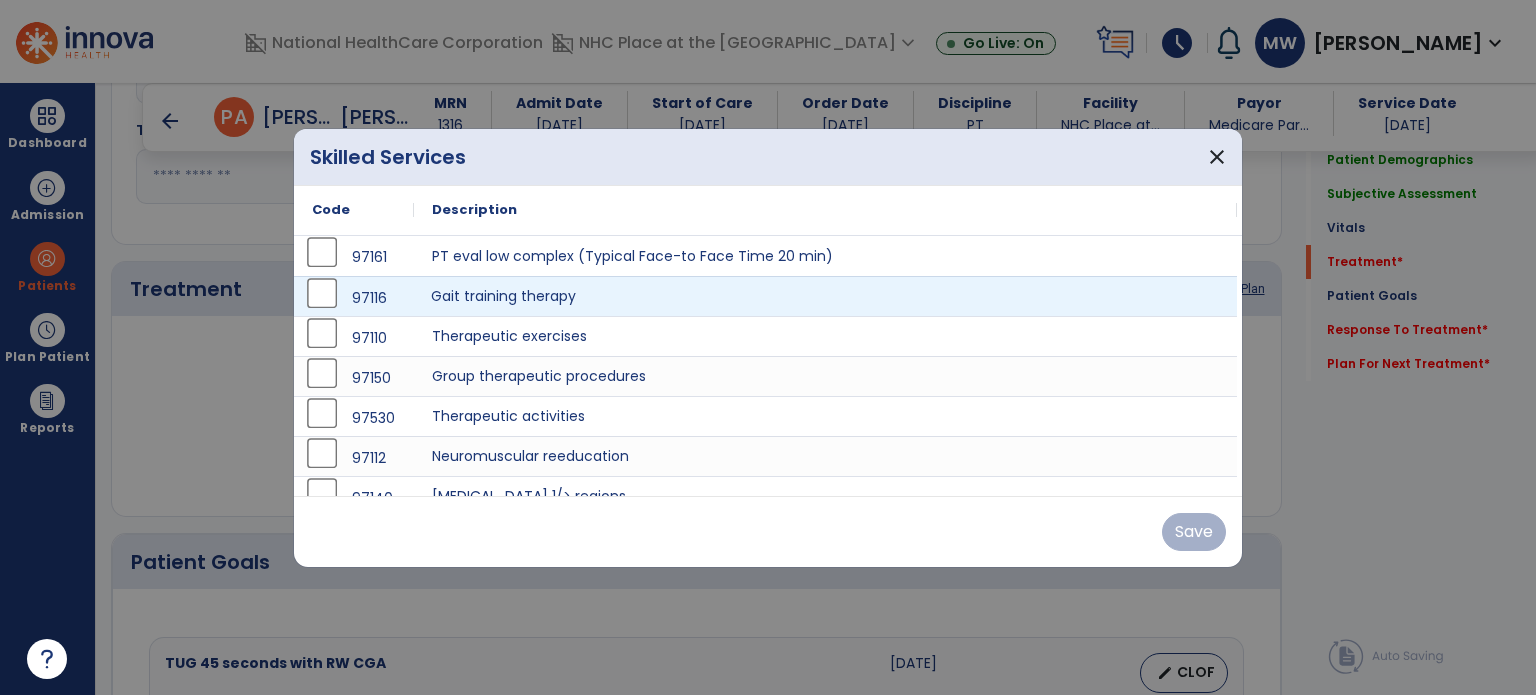 click on "Gait training therapy" at bounding box center (825, 296) 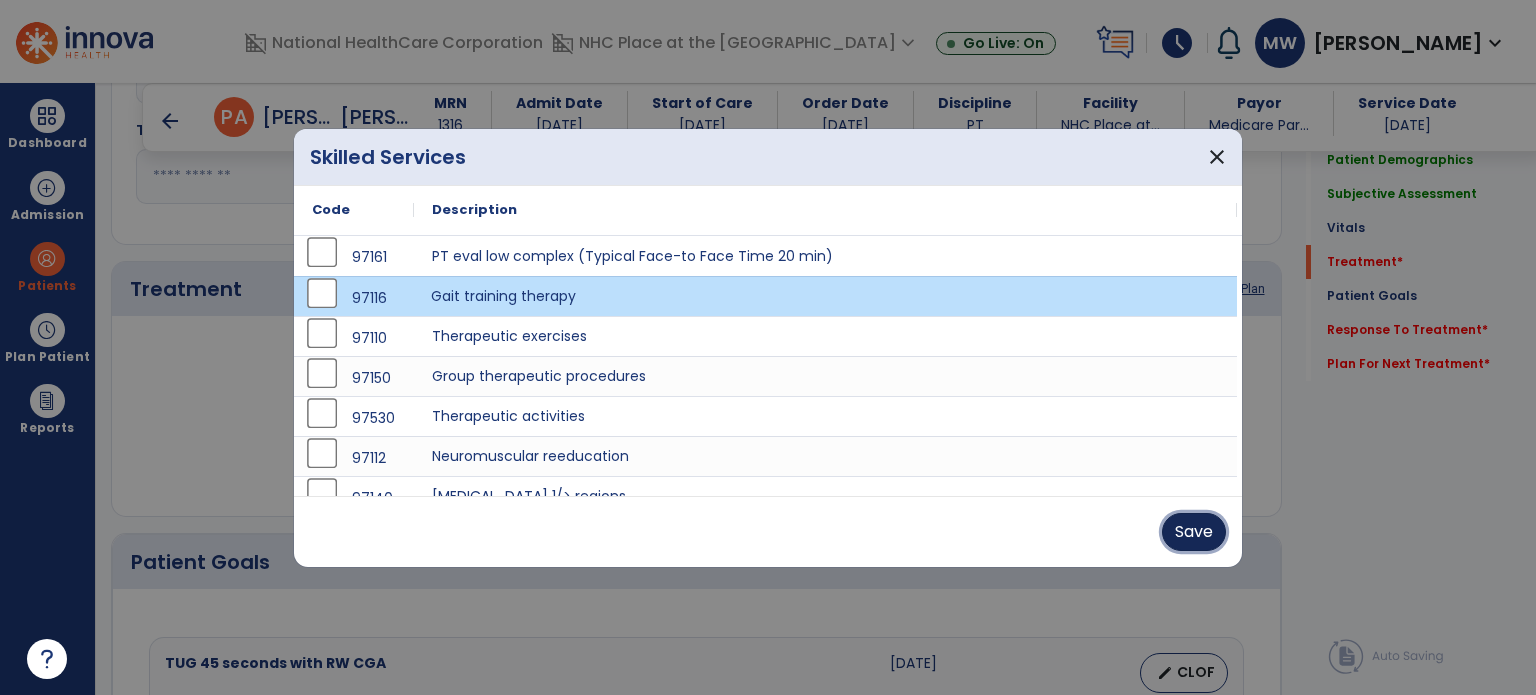 click on "Save" at bounding box center (1194, 532) 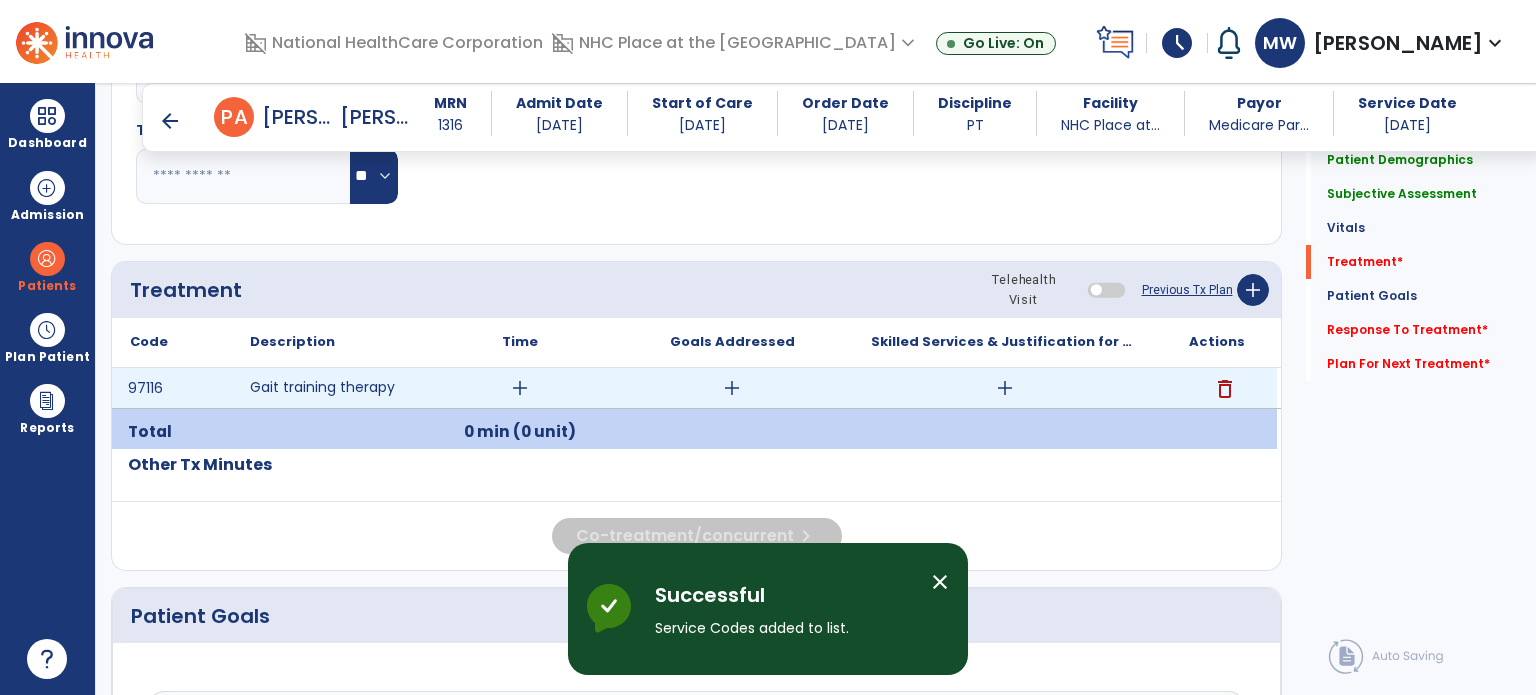 click on "add" at bounding box center (520, 388) 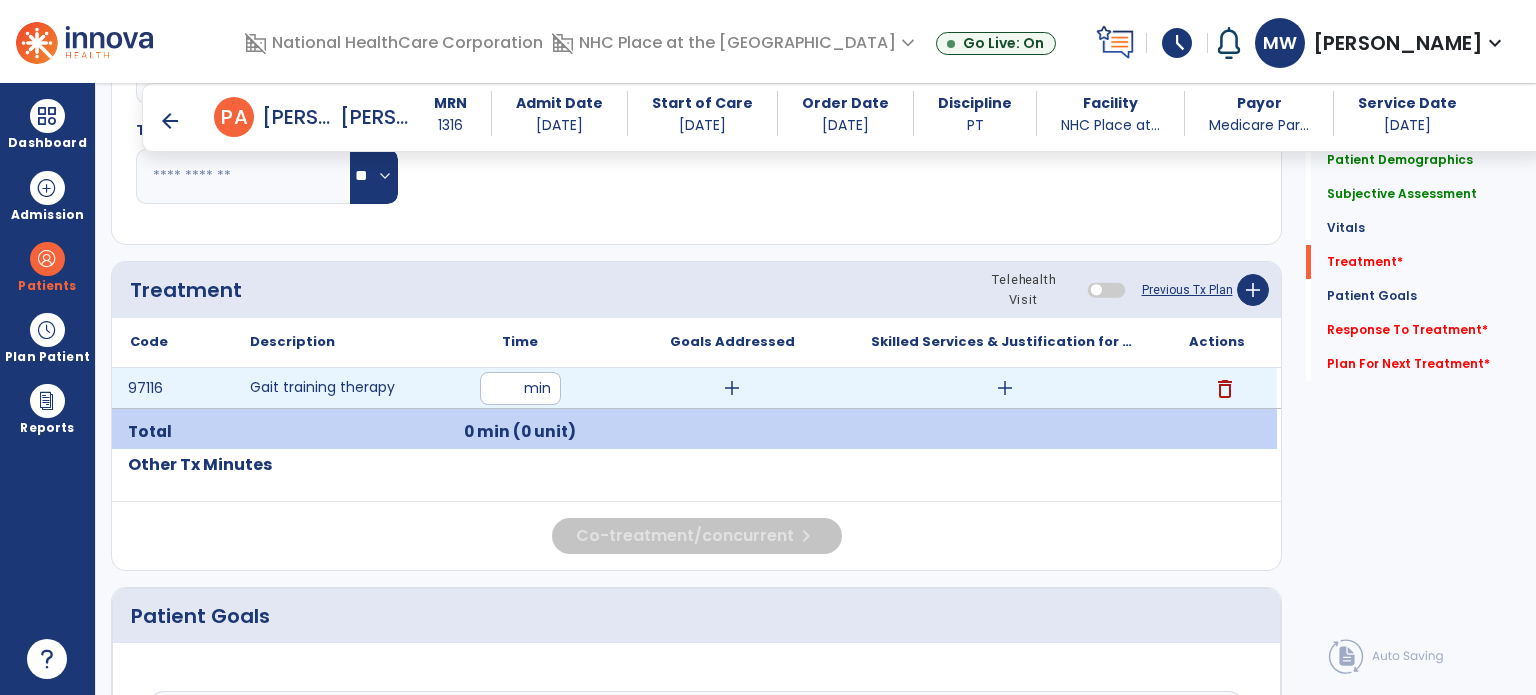 type on "**" 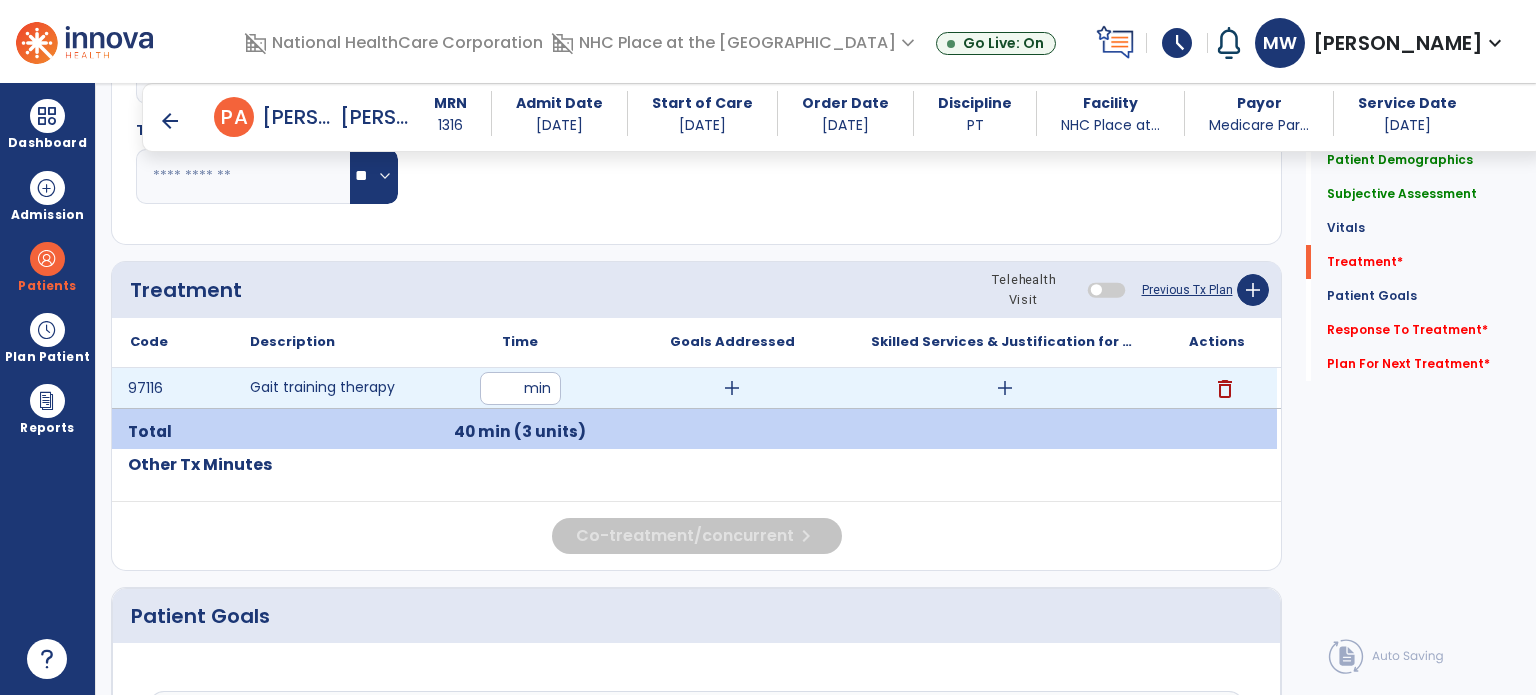 click on "add" at bounding box center [1005, 388] 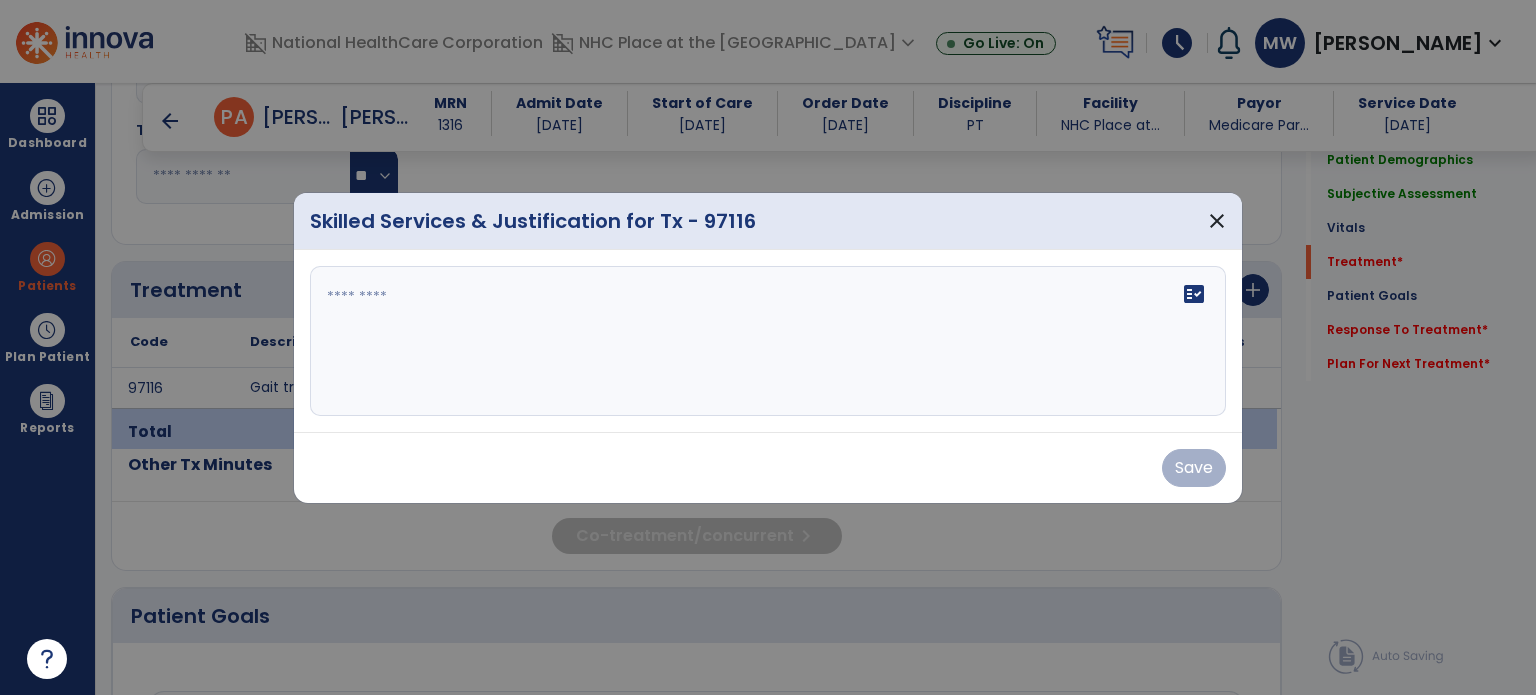 click on "fact_check" at bounding box center (768, 341) 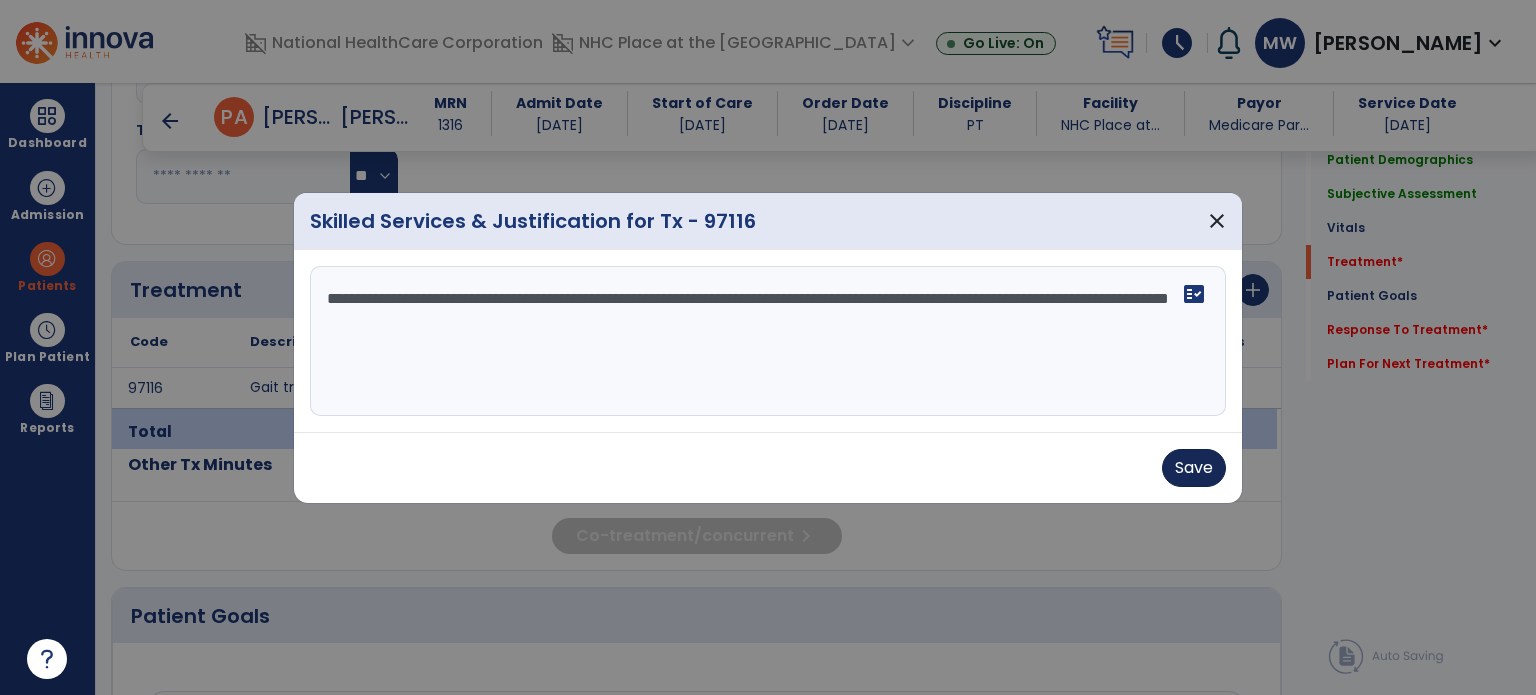 type on "**********" 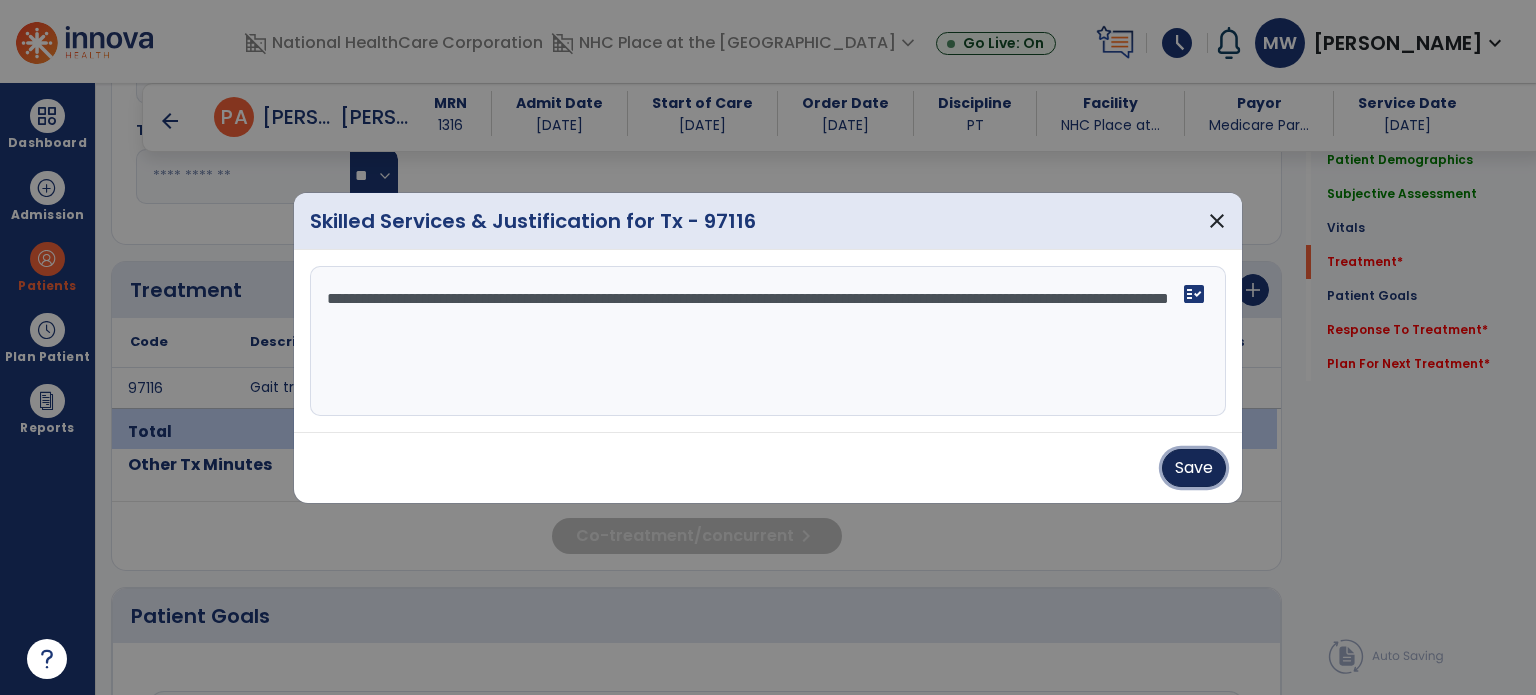 click on "Save" at bounding box center [1194, 468] 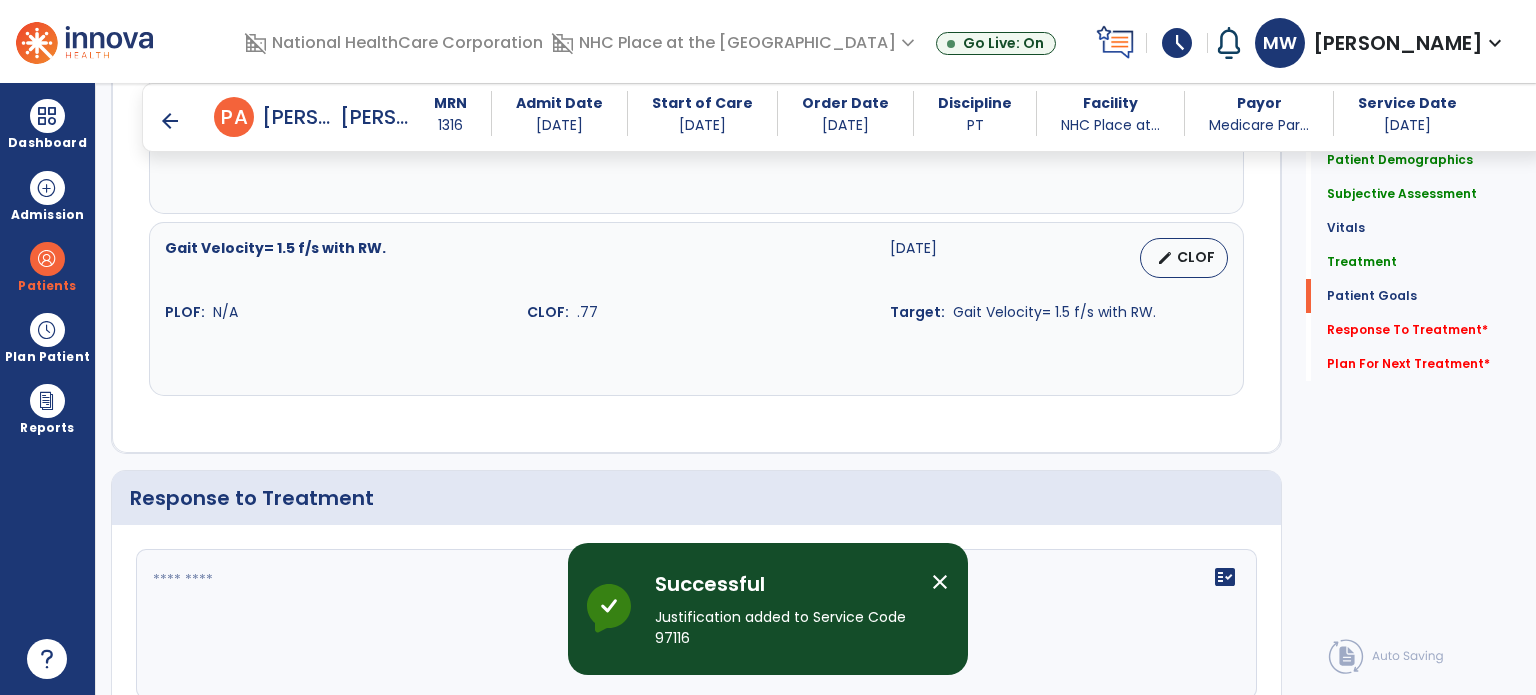 scroll, scrollTop: 2719, scrollLeft: 0, axis: vertical 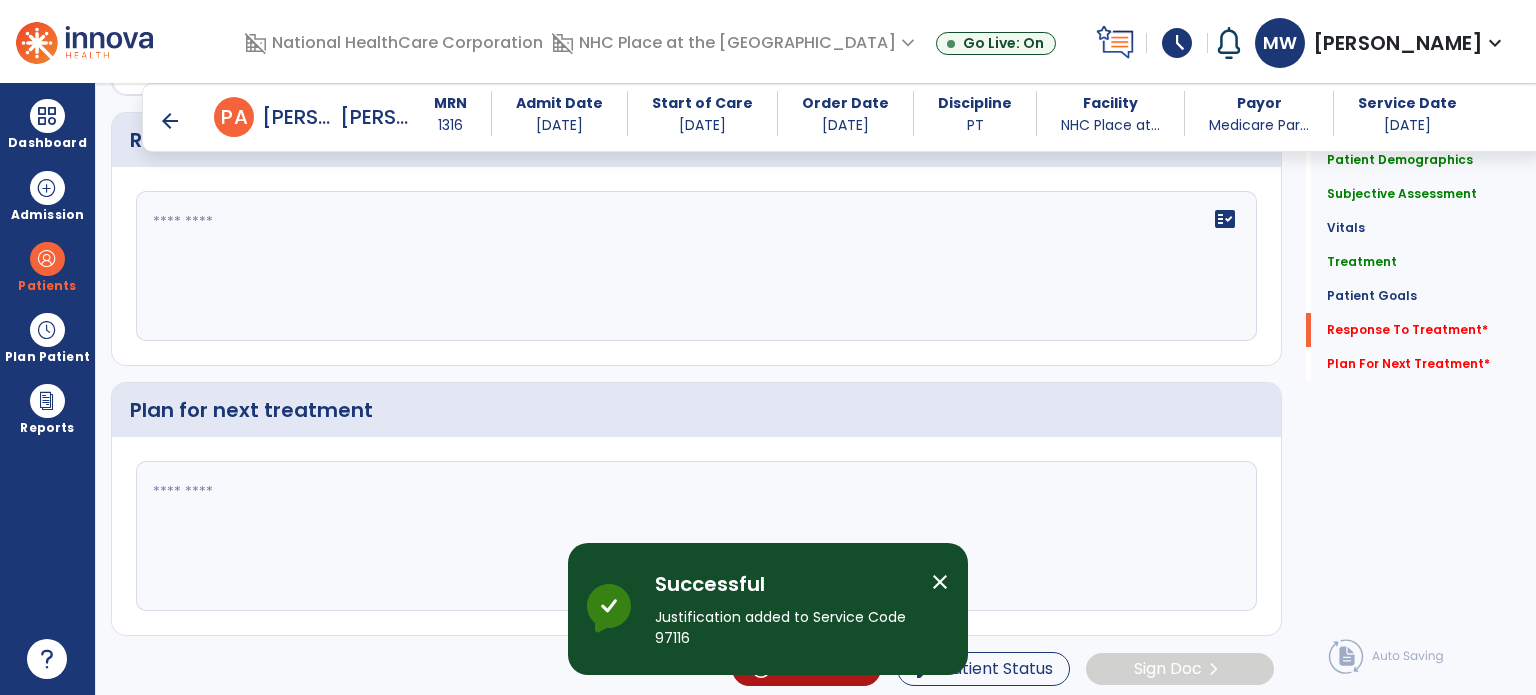 click on "fact_check" 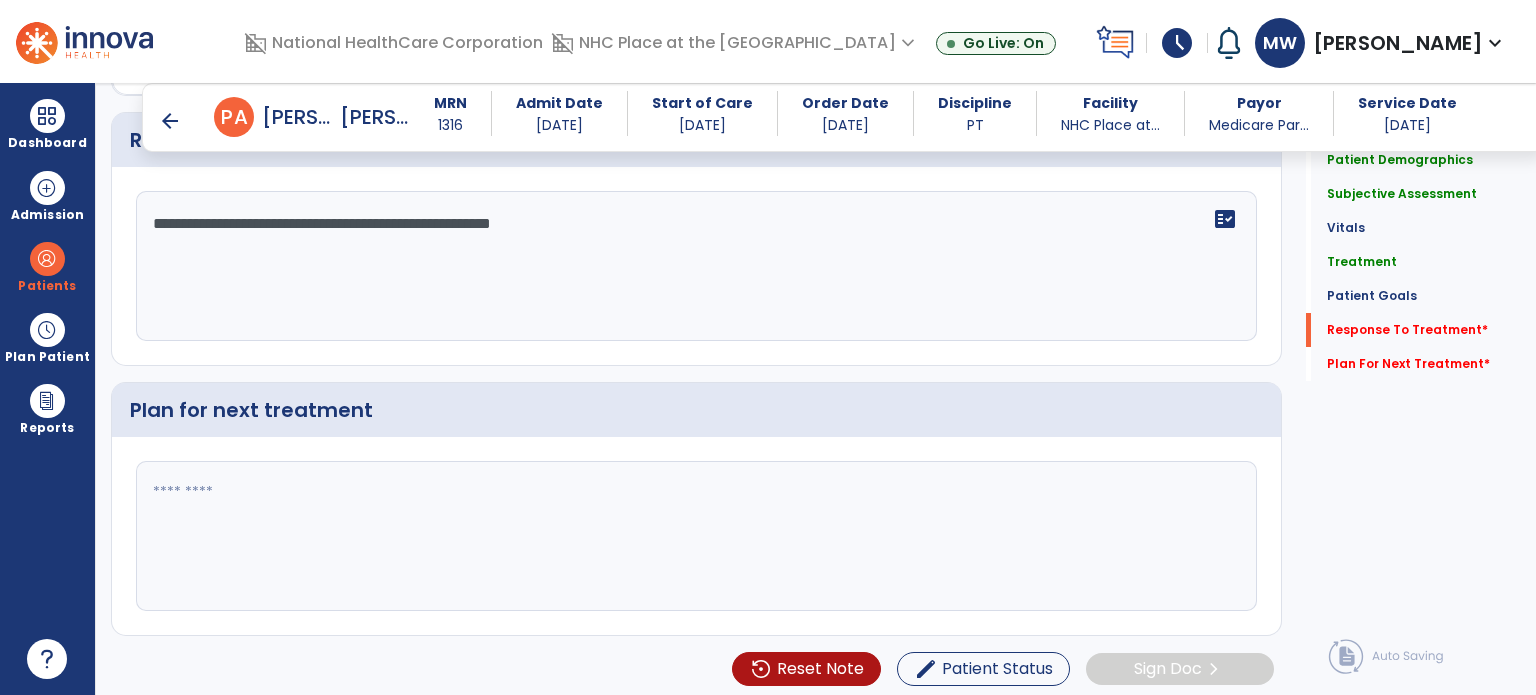 type on "**********" 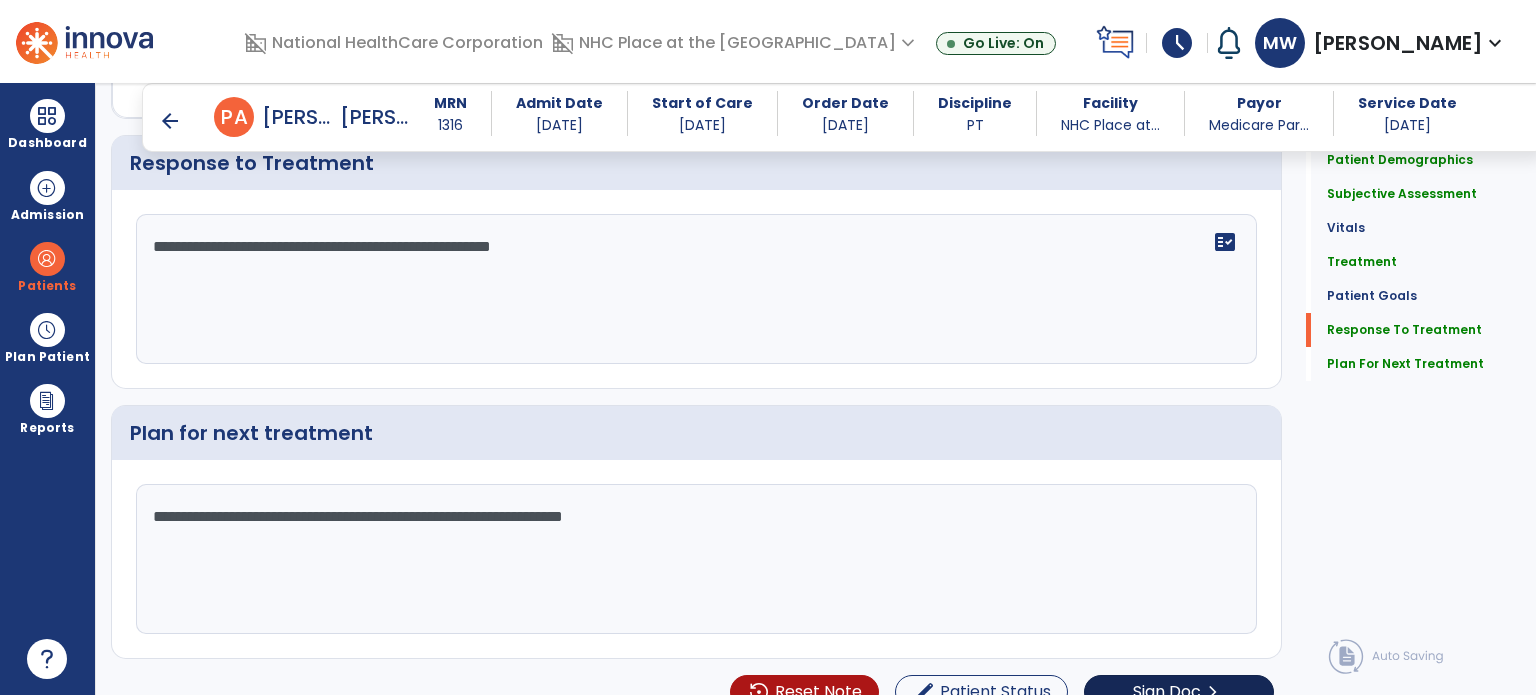 scroll, scrollTop: 2719, scrollLeft: 0, axis: vertical 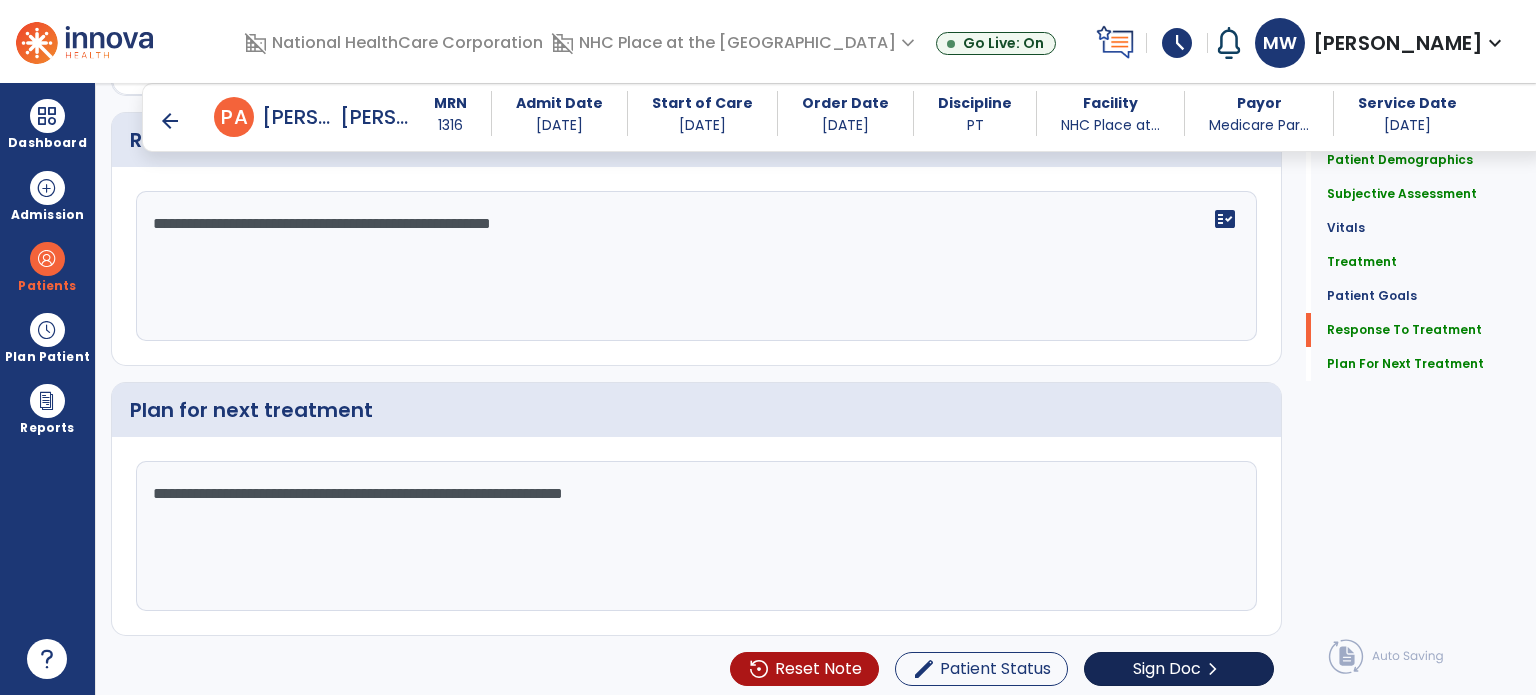 type on "**********" 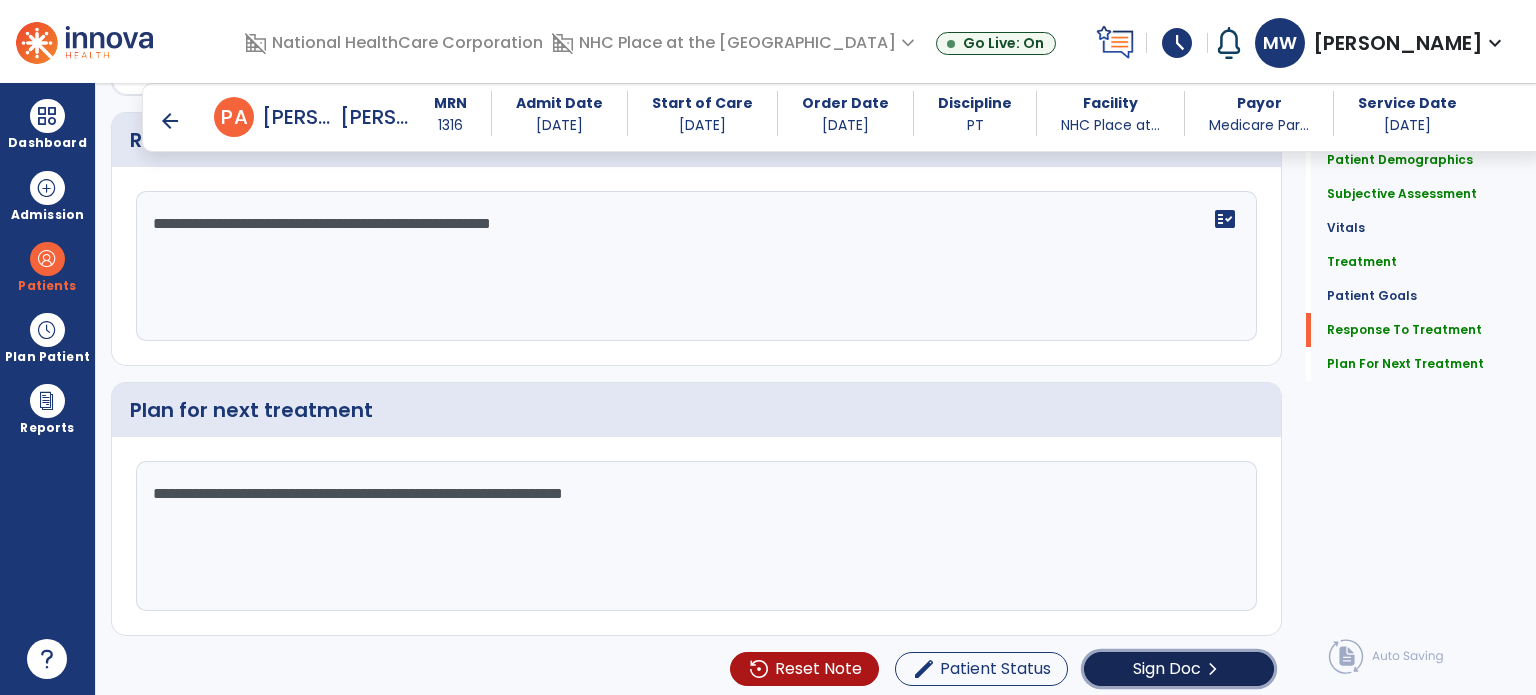 click on "chevron_right" 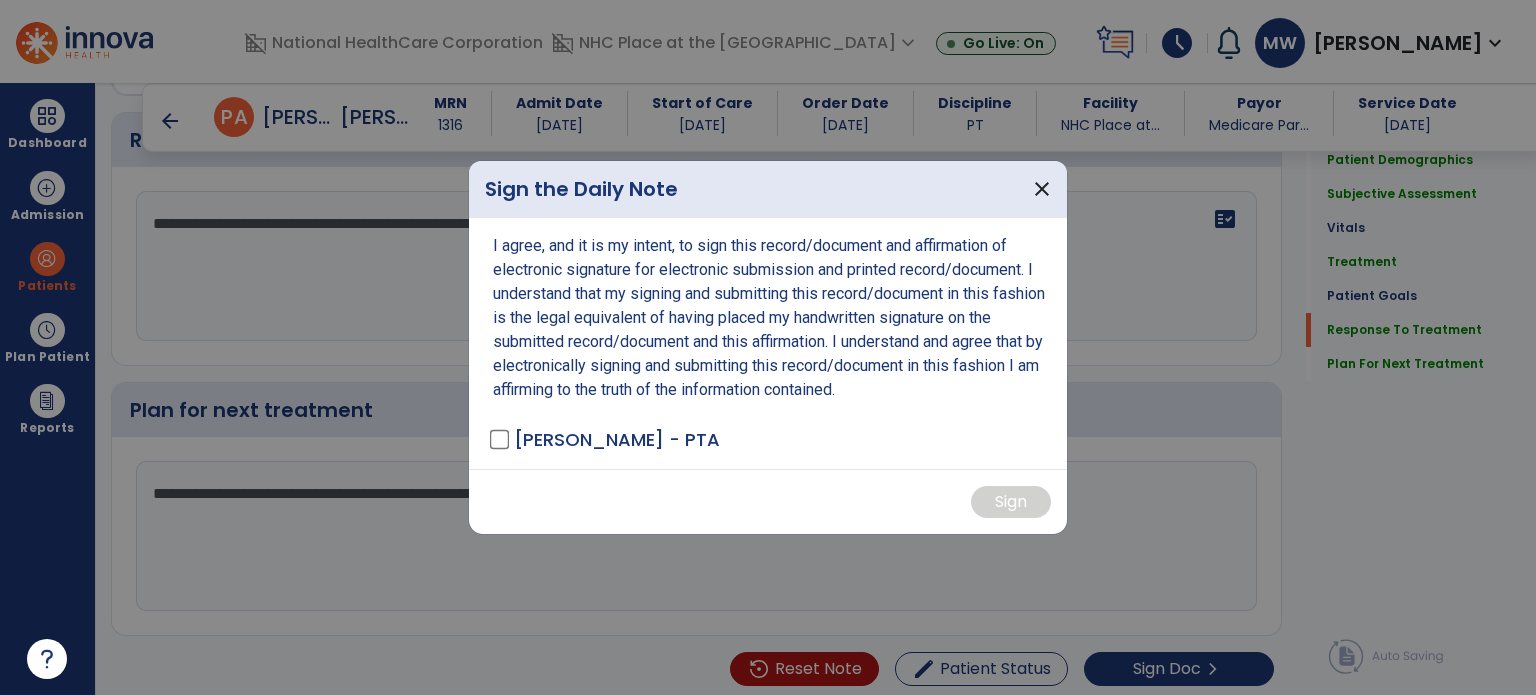 click on "[PERSON_NAME]  - PTA" at bounding box center (606, 439) 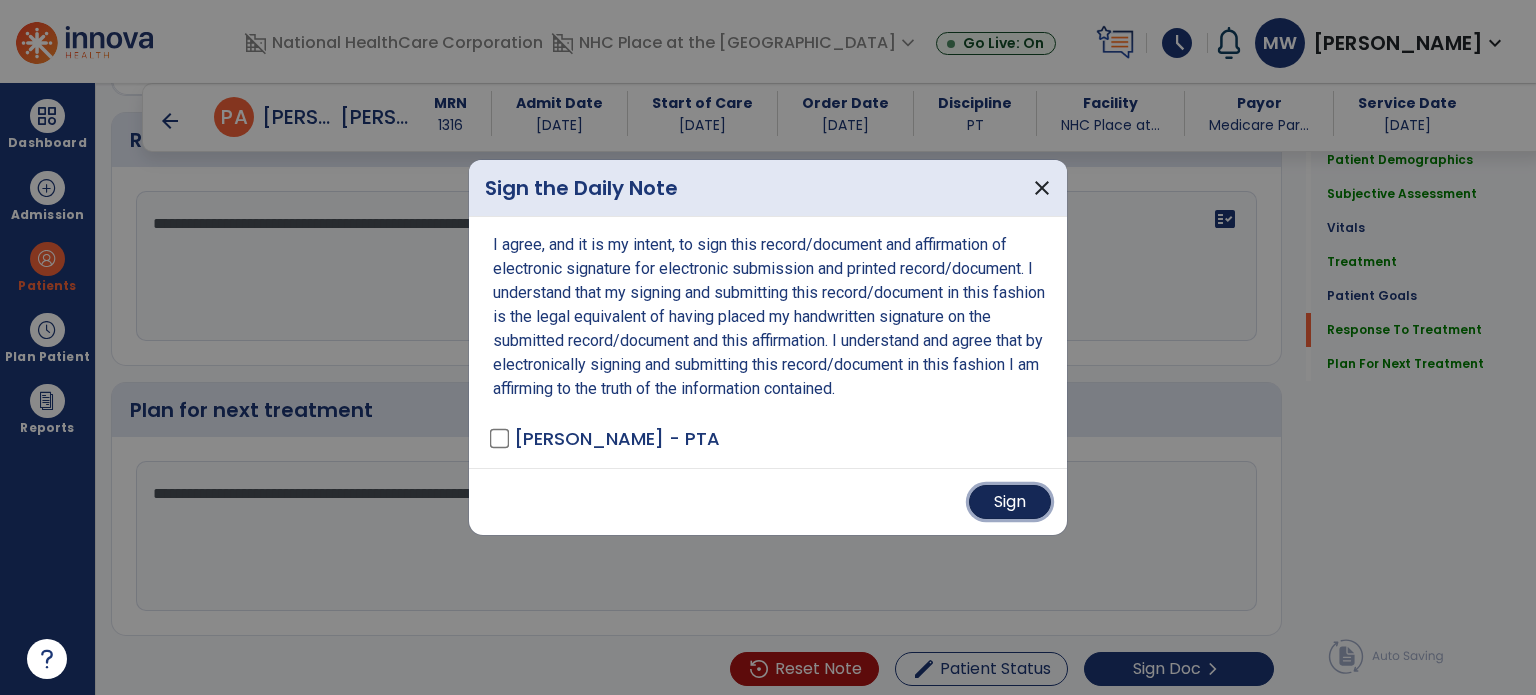 click on "Sign" at bounding box center [1010, 502] 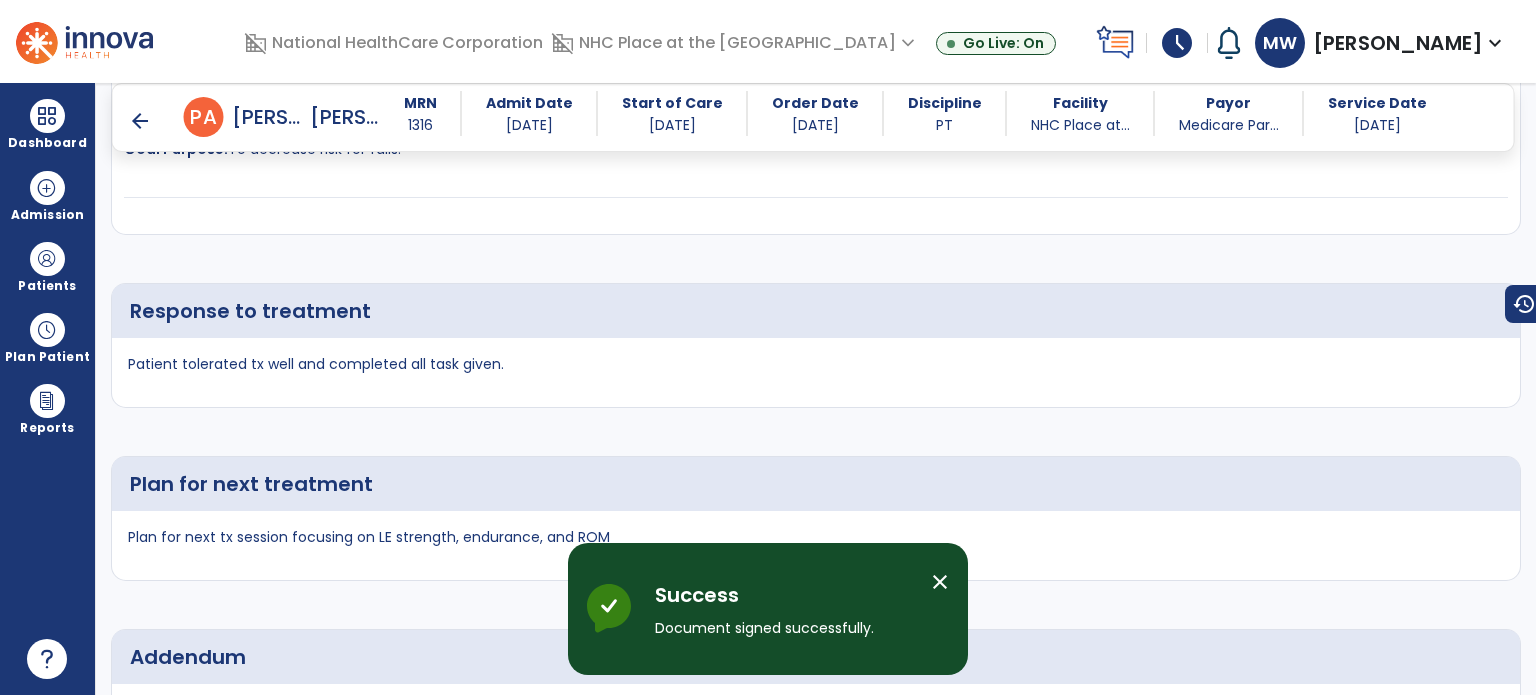 click on "arrow_back" at bounding box center [156, 117] 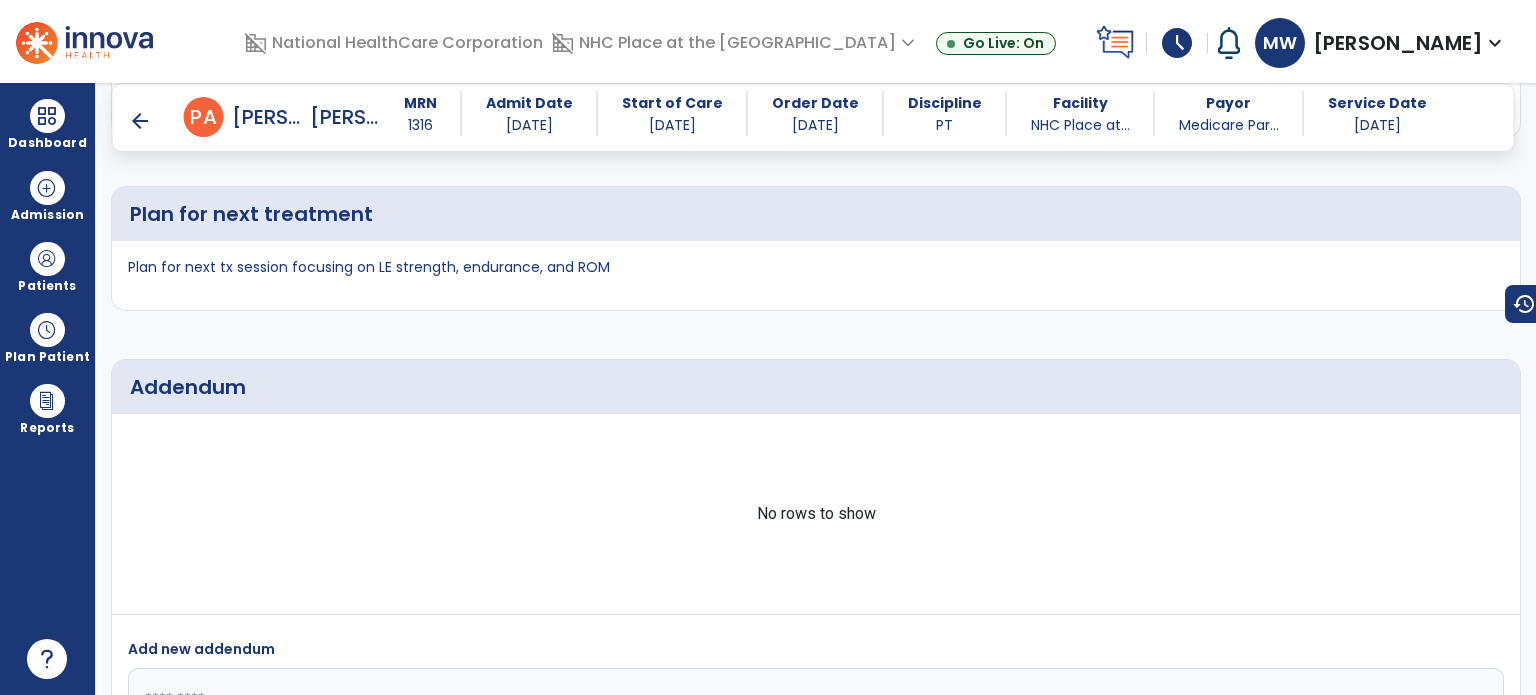 click on "arrow_back" at bounding box center [140, 121] 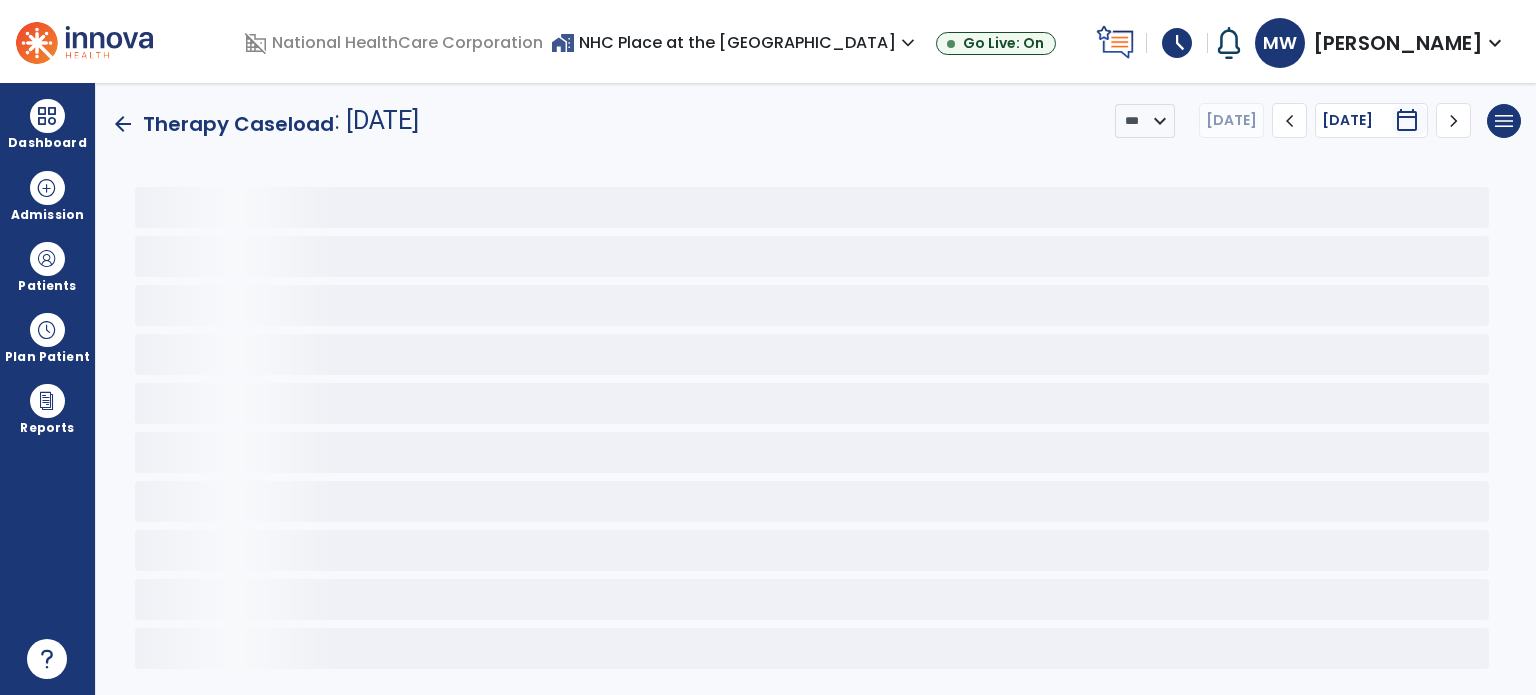 scroll, scrollTop: 0, scrollLeft: 0, axis: both 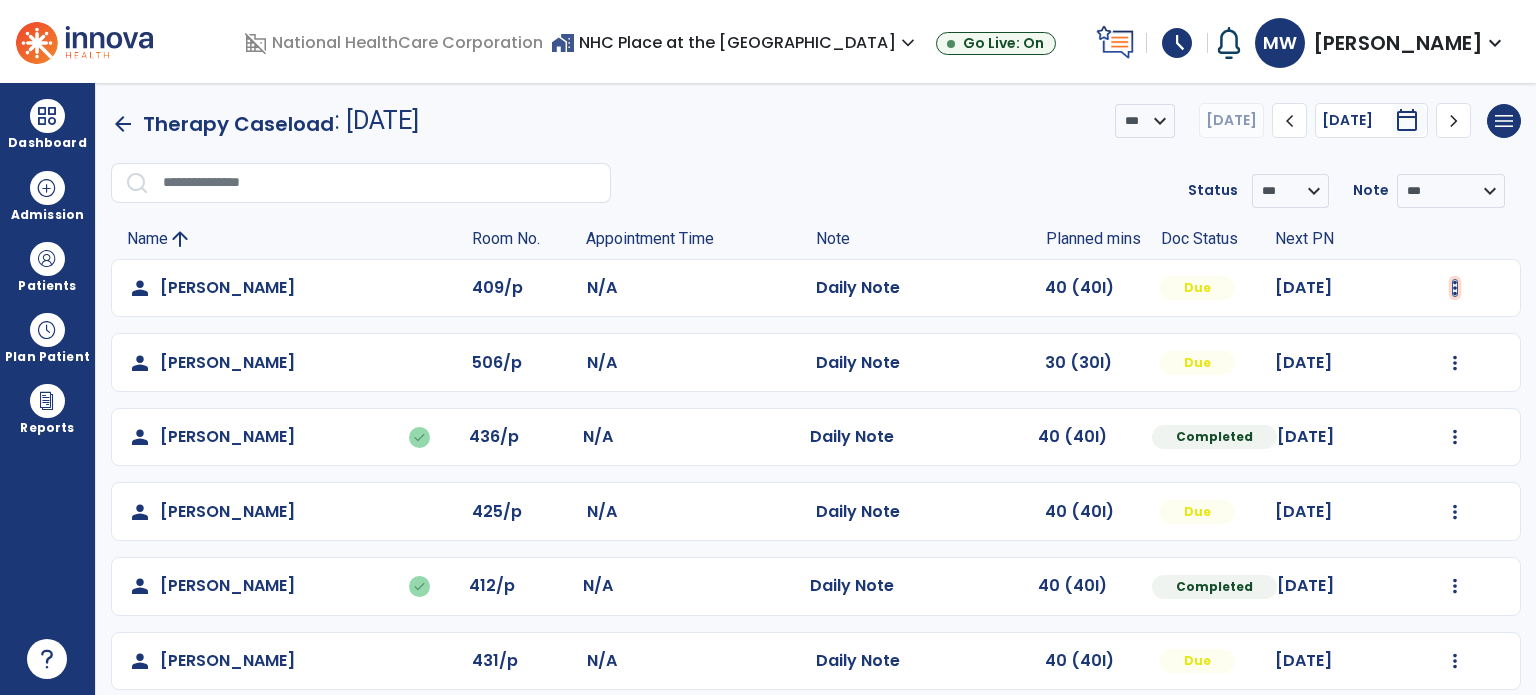 click at bounding box center [1455, 288] 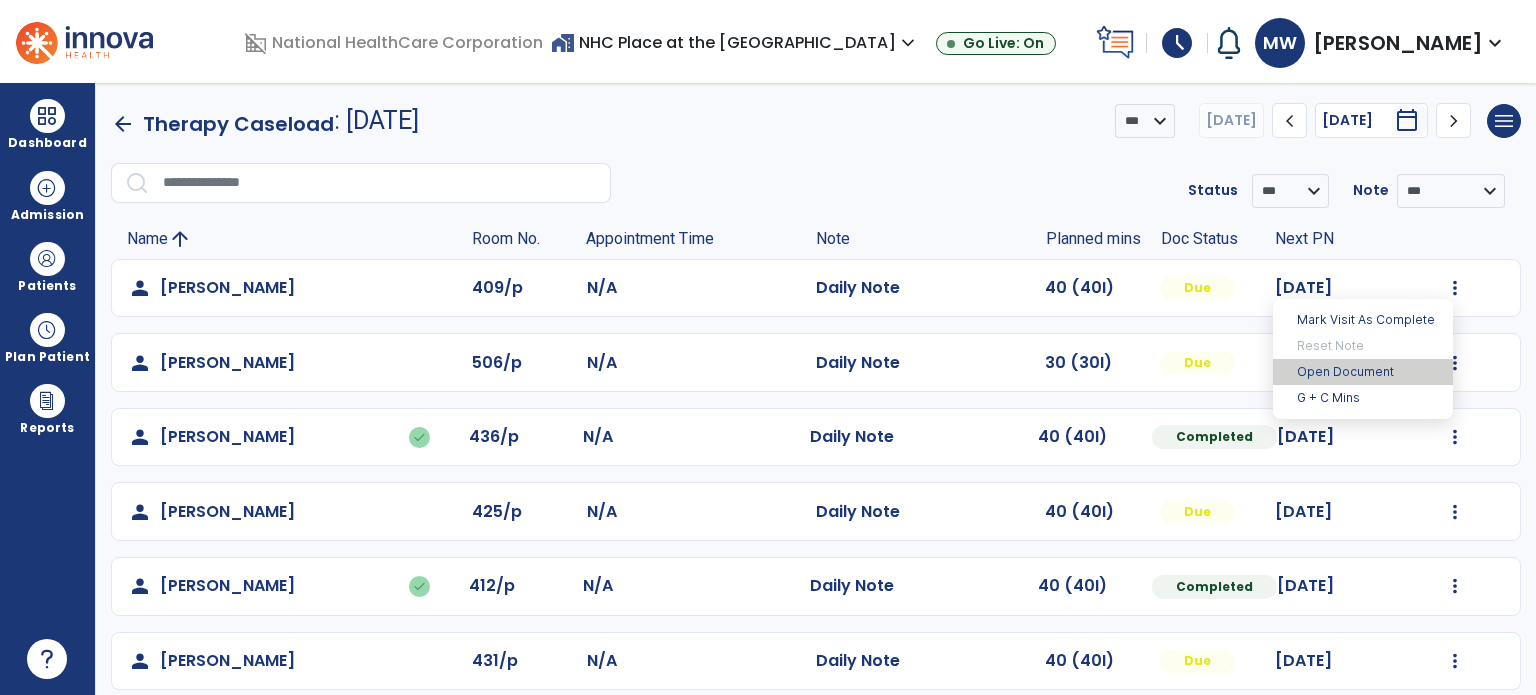 click on "Open Document" at bounding box center (1363, 372) 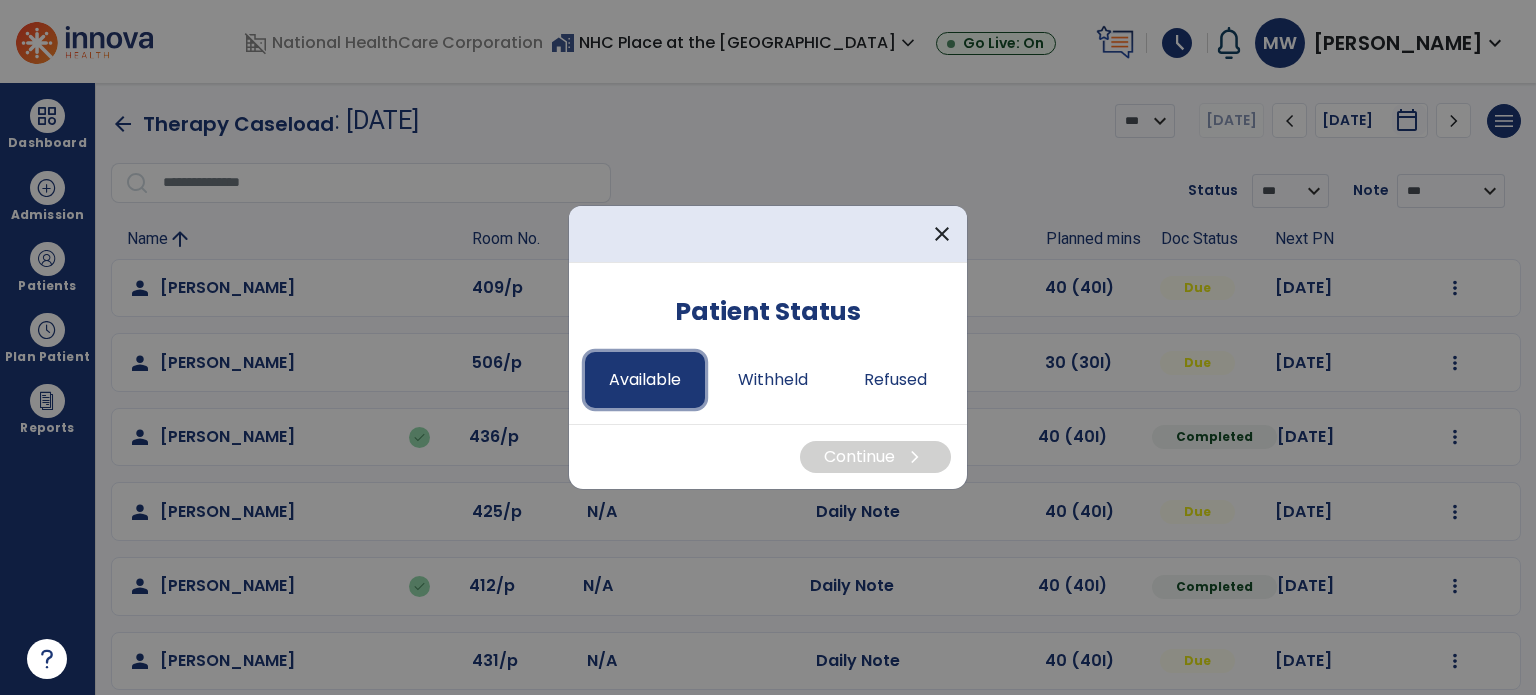 click on "Available" at bounding box center (645, 380) 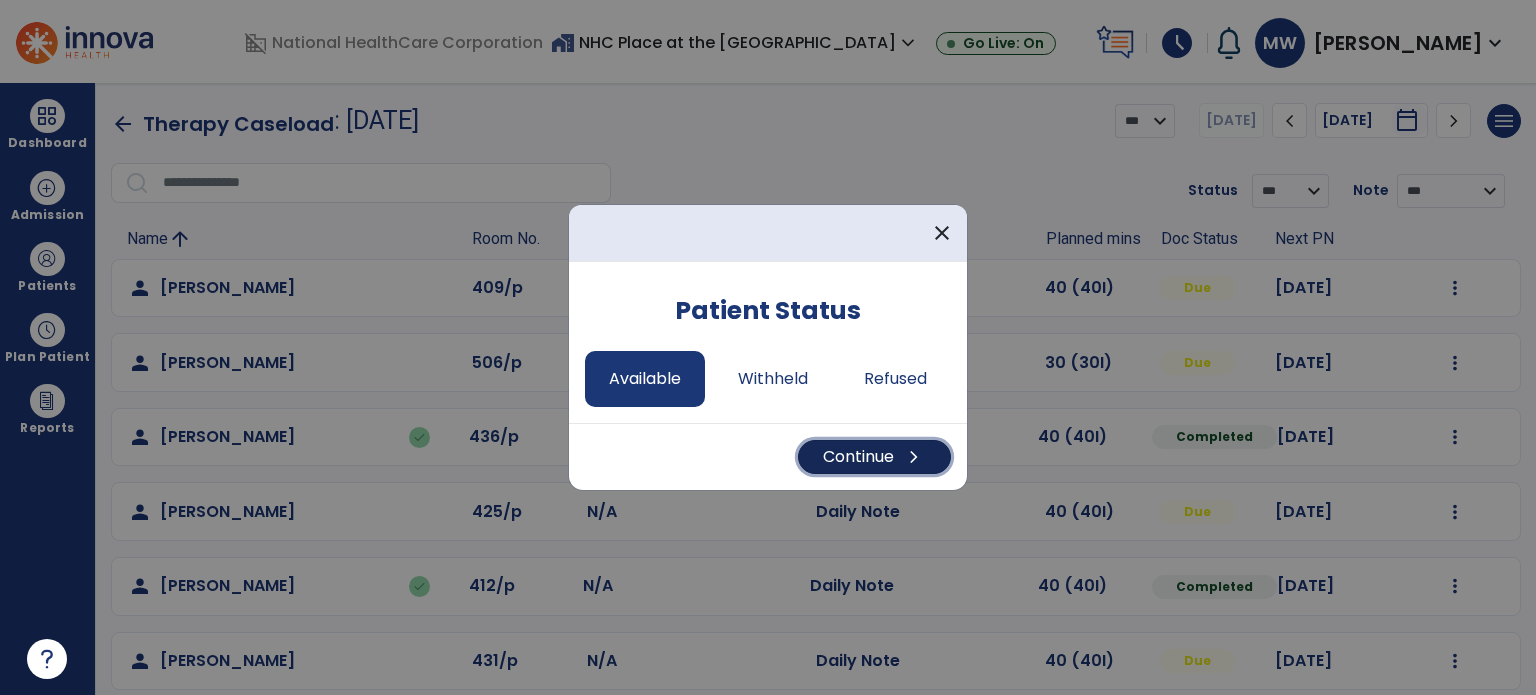 click on "chevron_right" at bounding box center (914, 457) 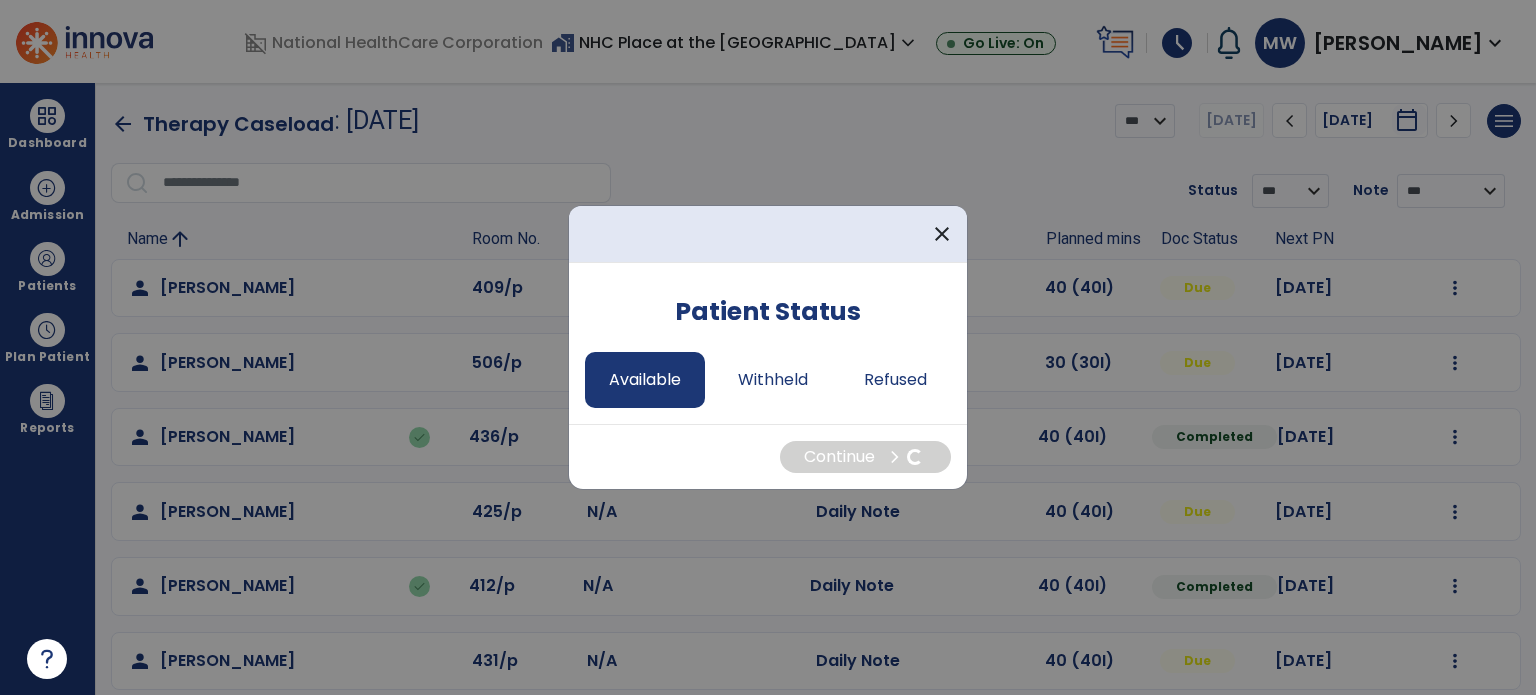 select on "*" 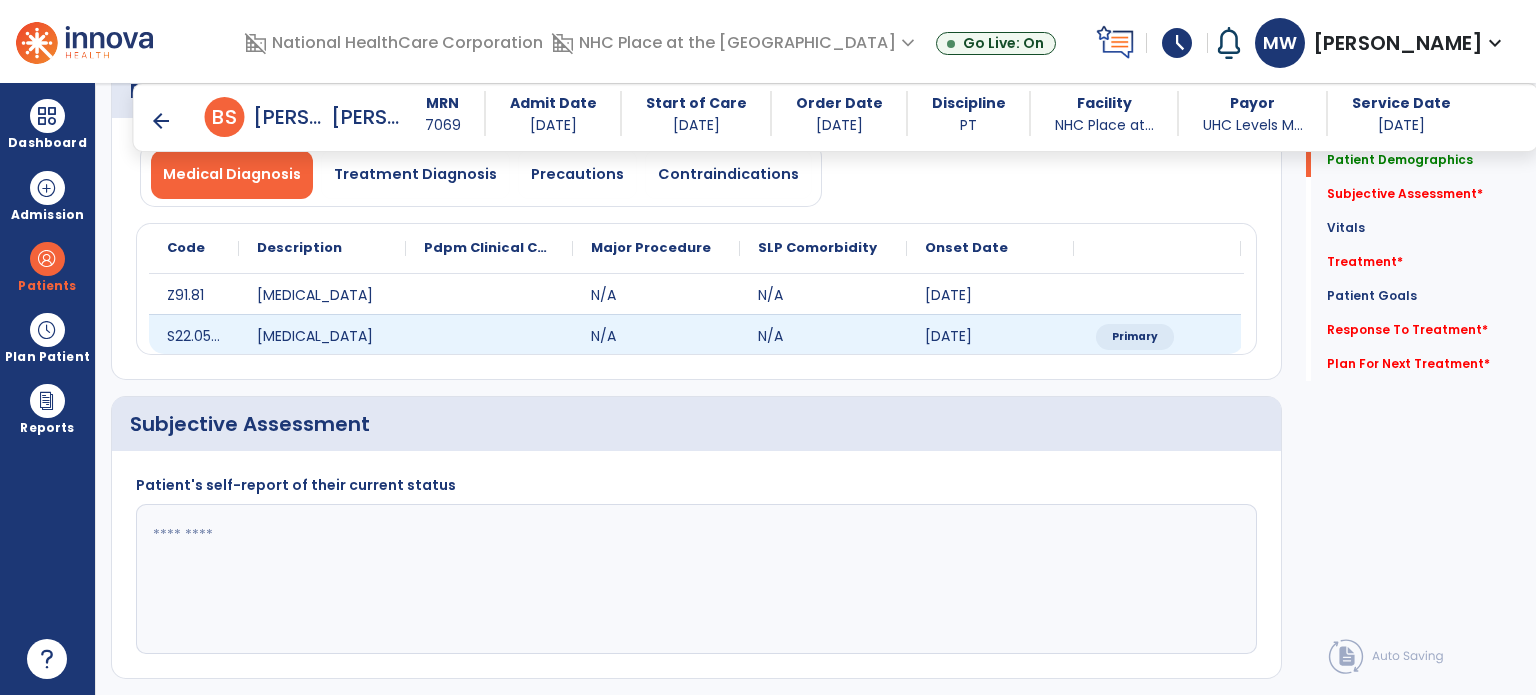 scroll, scrollTop: 216, scrollLeft: 0, axis: vertical 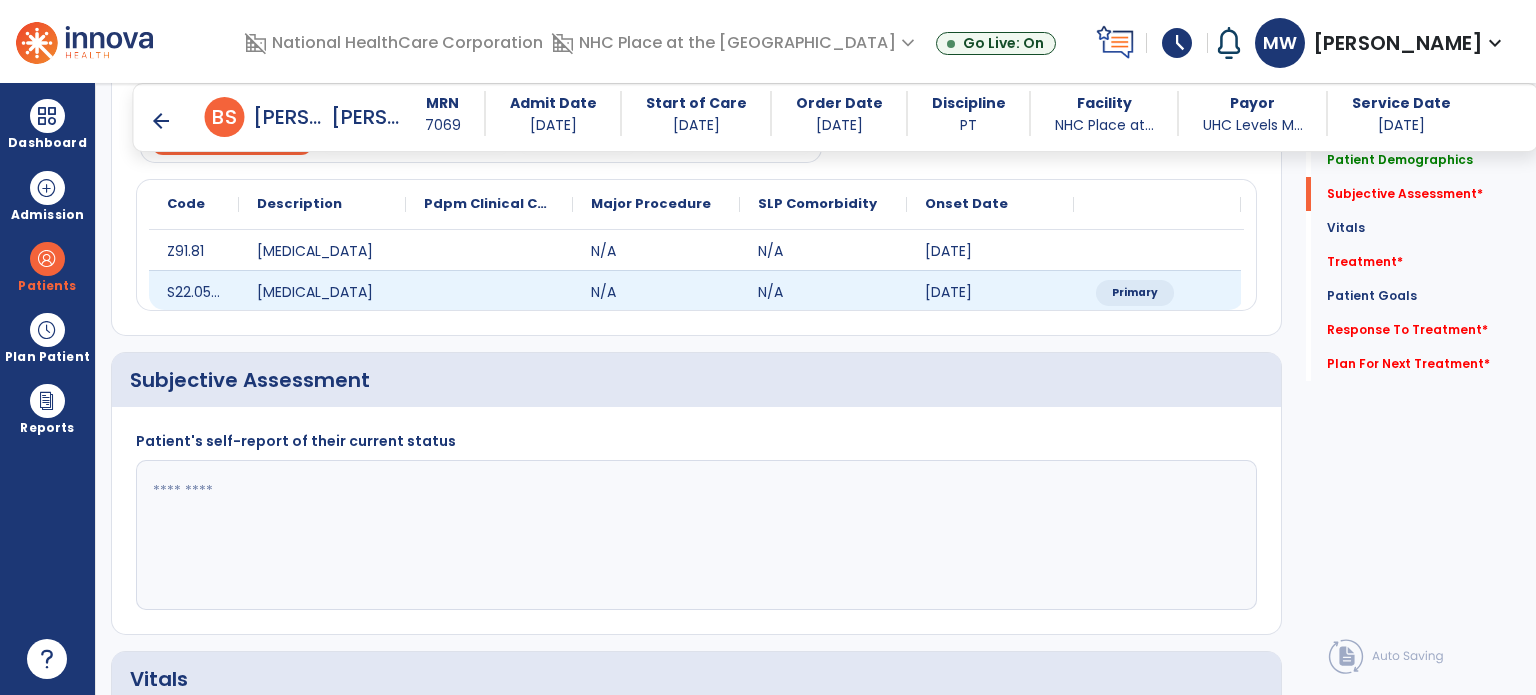 click 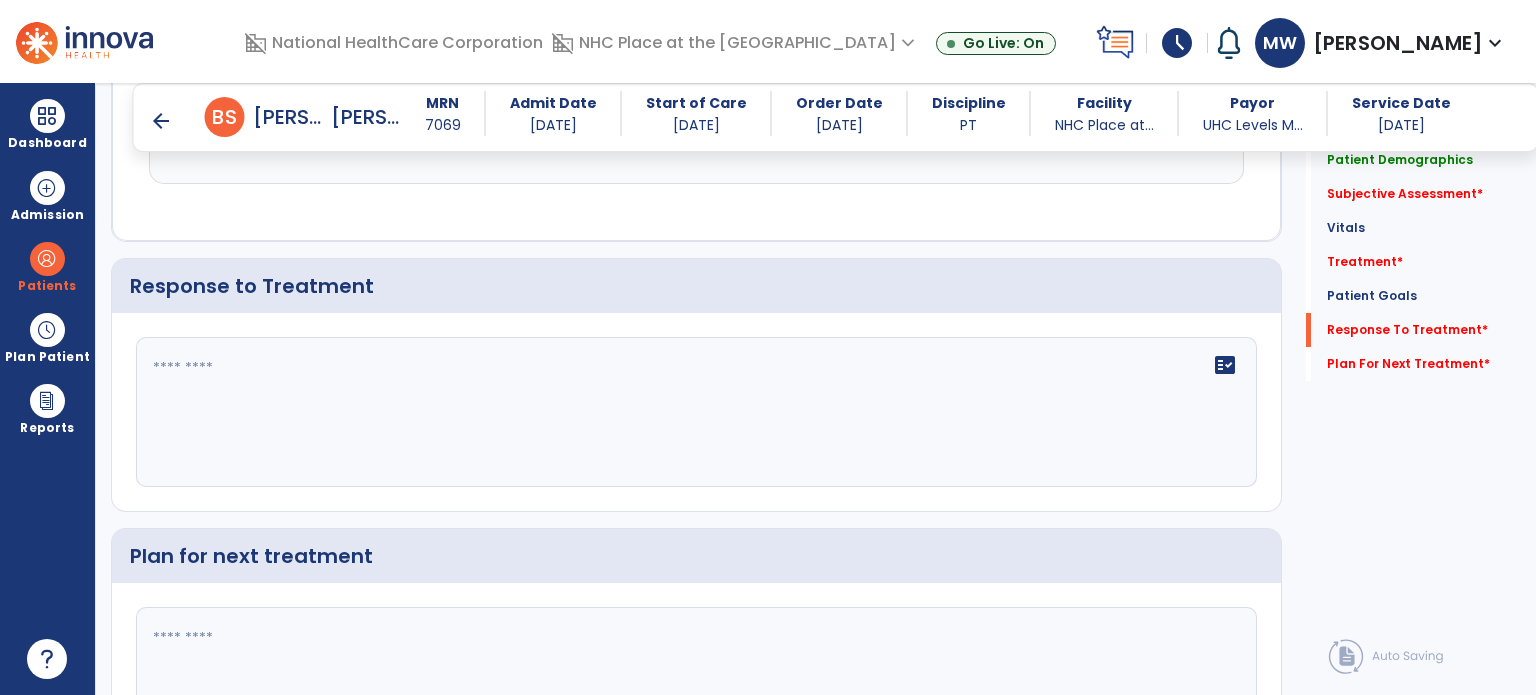 scroll, scrollTop: 2548, scrollLeft: 0, axis: vertical 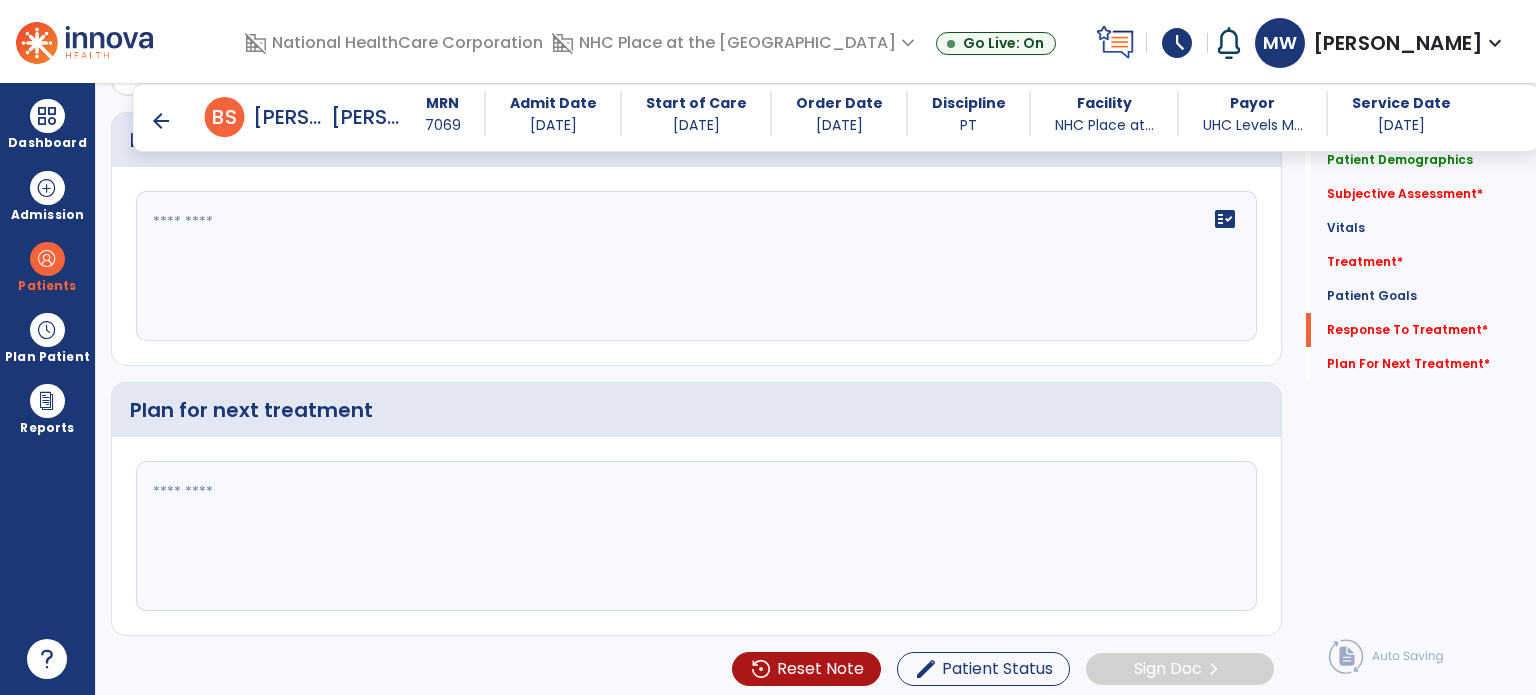 type on "**********" 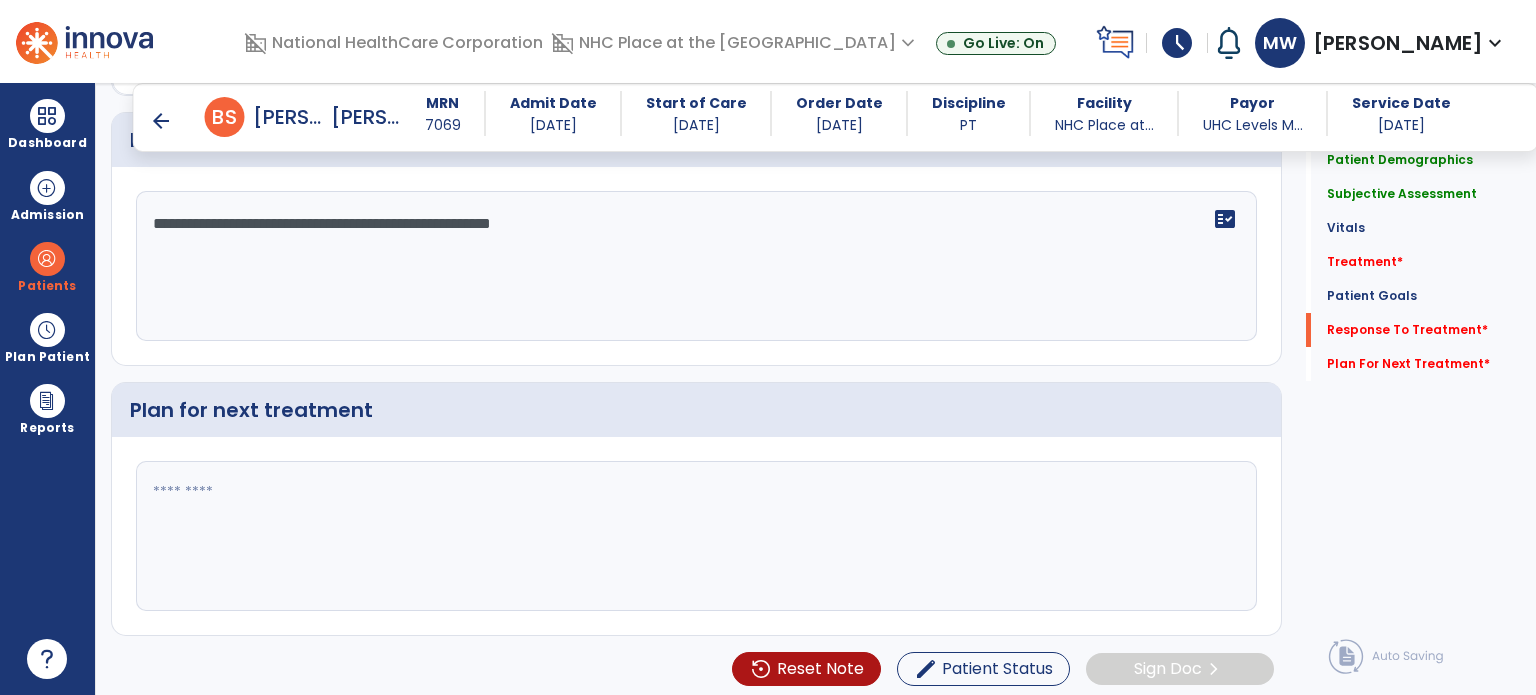 type on "**********" 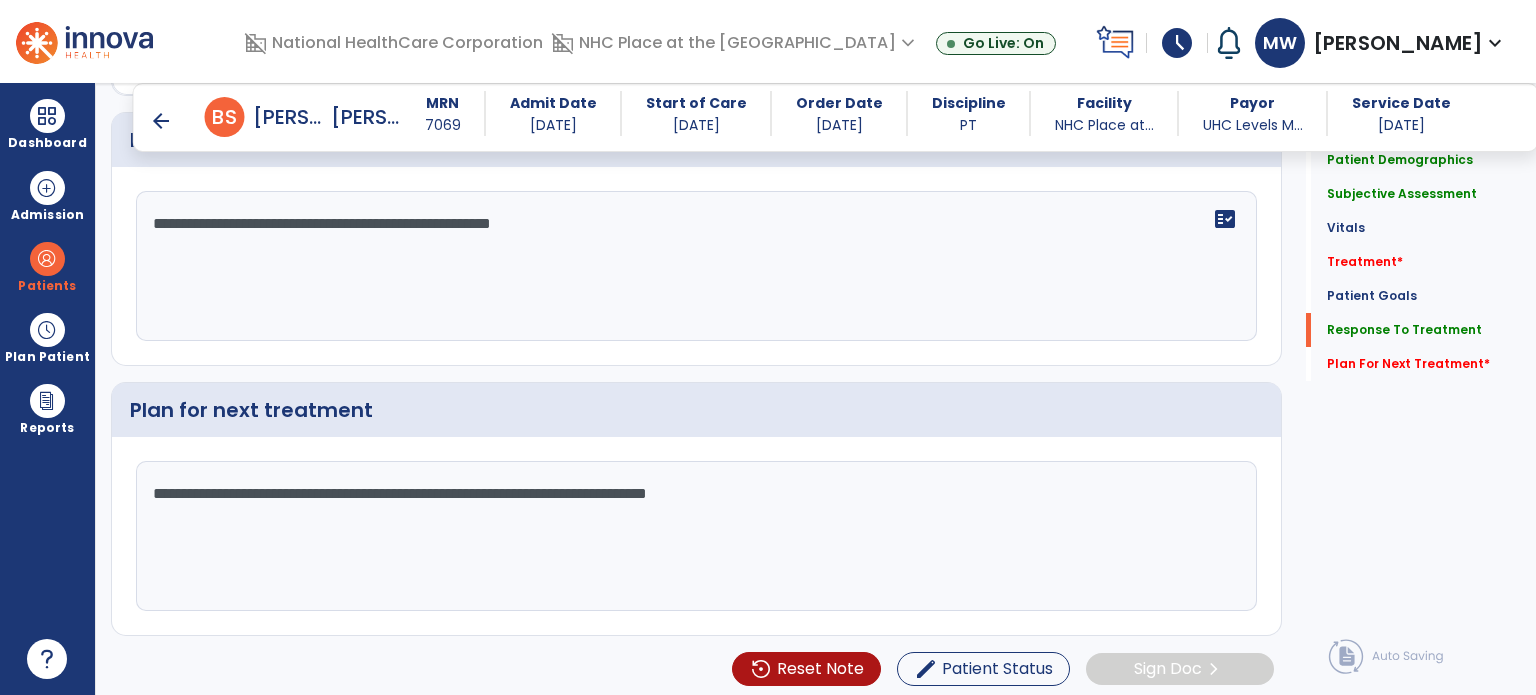 type on "**********" 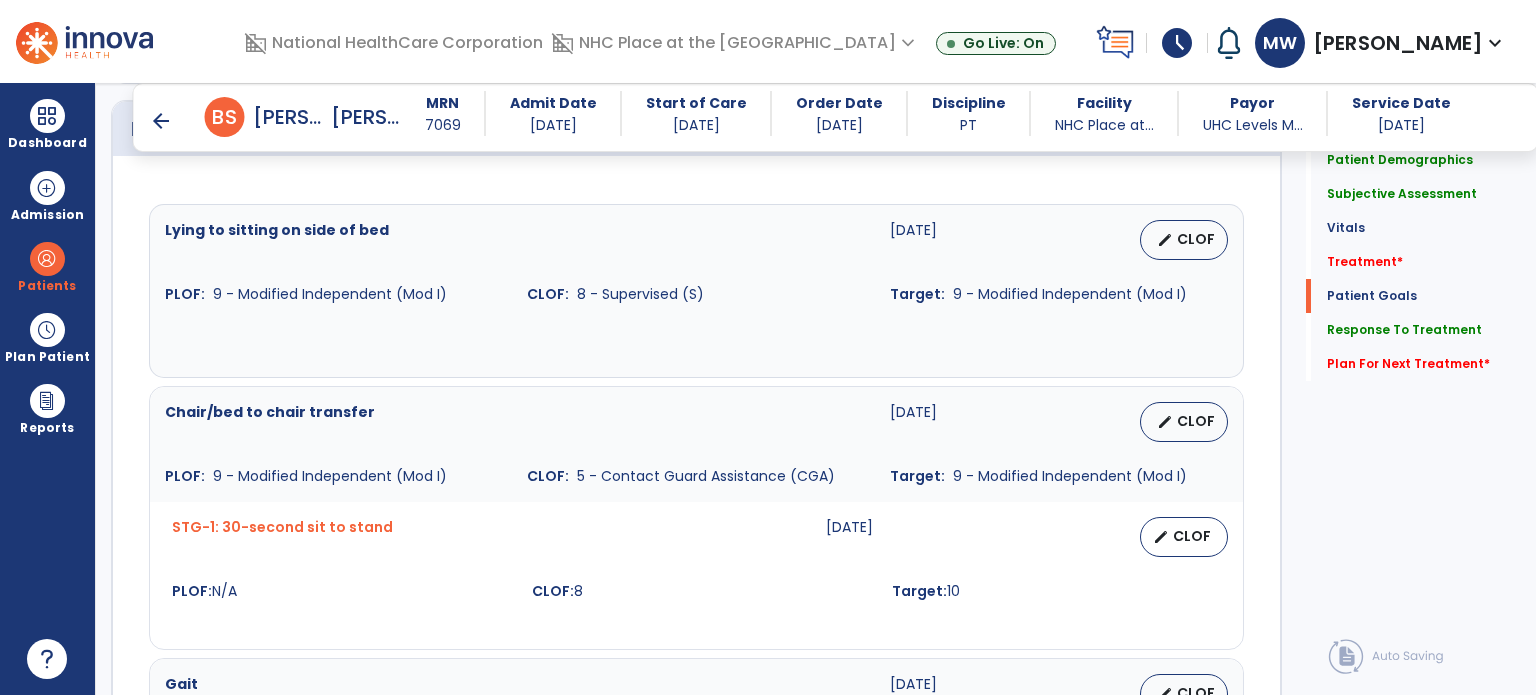scroll, scrollTop: 1453, scrollLeft: 0, axis: vertical 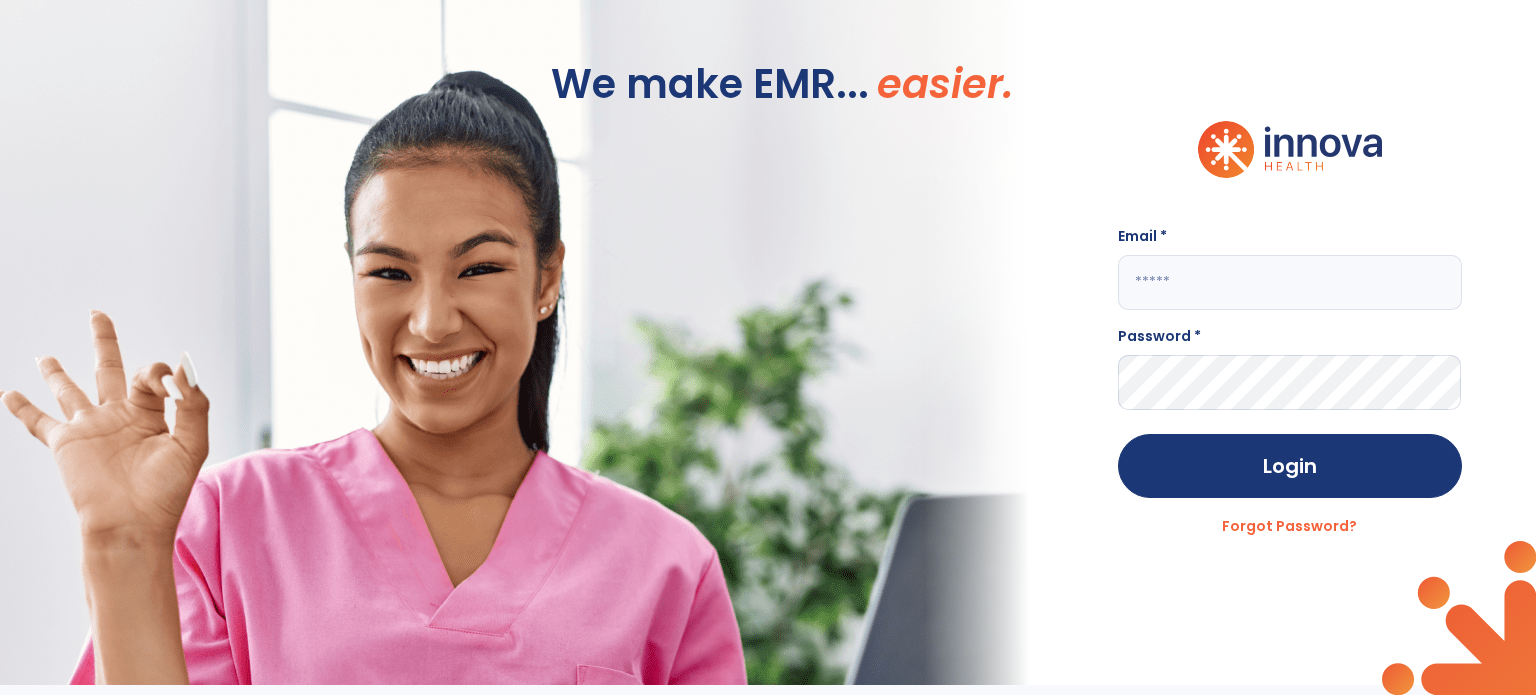 click 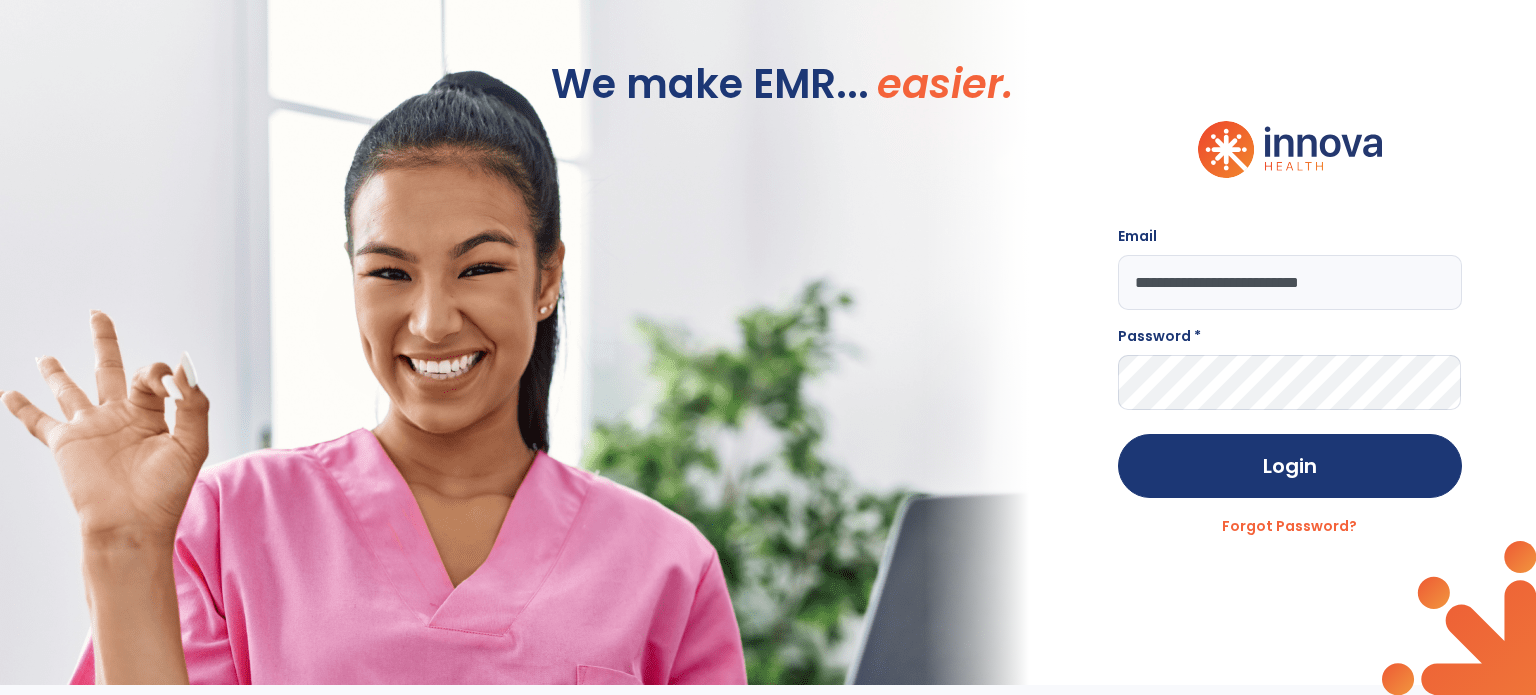 type on "**********" 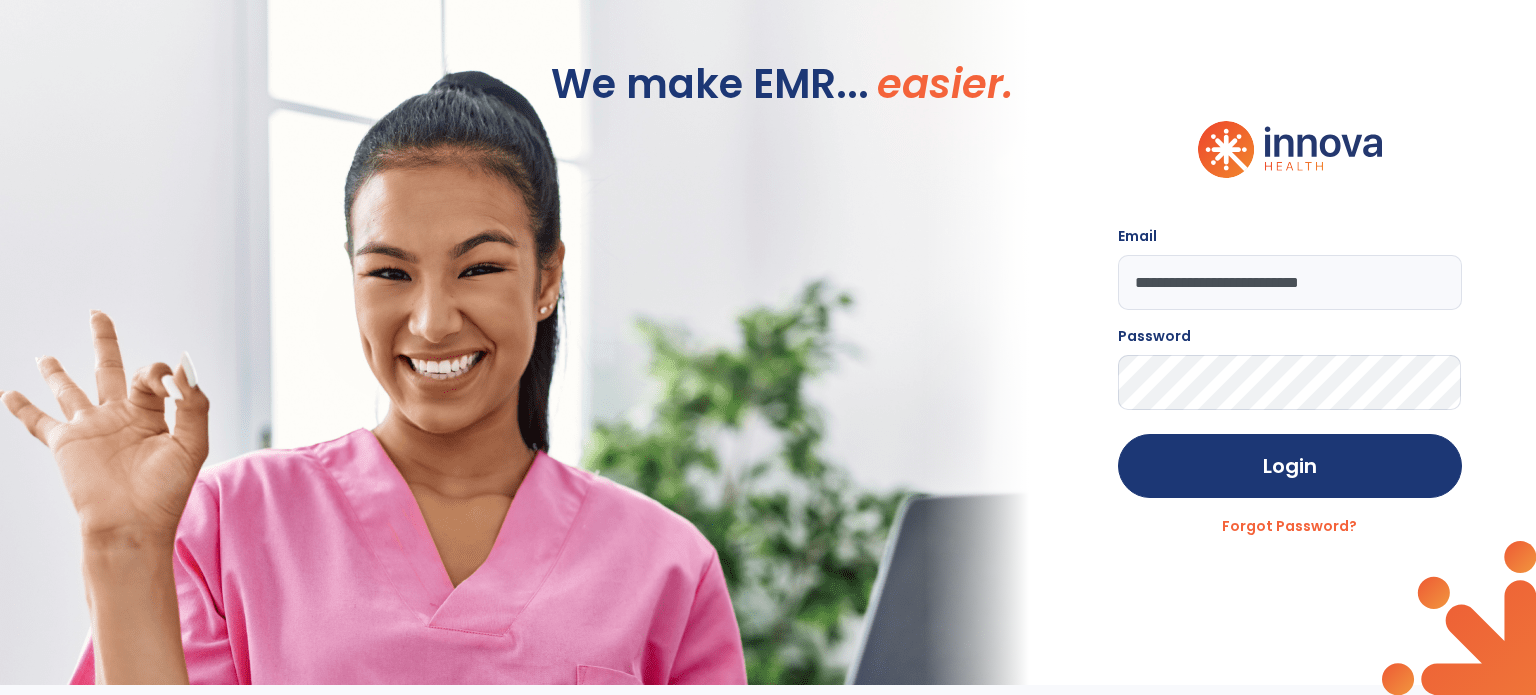 click on "Login" 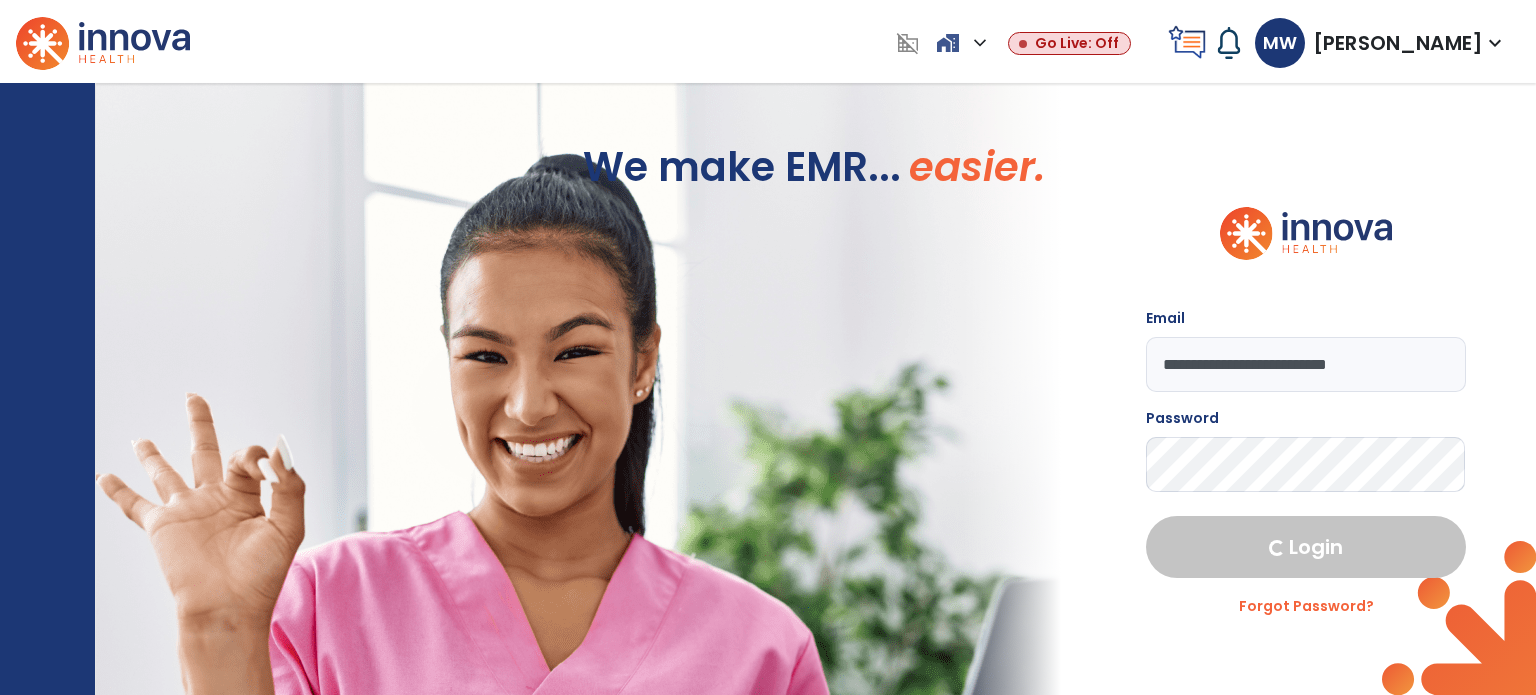 select on "****" 